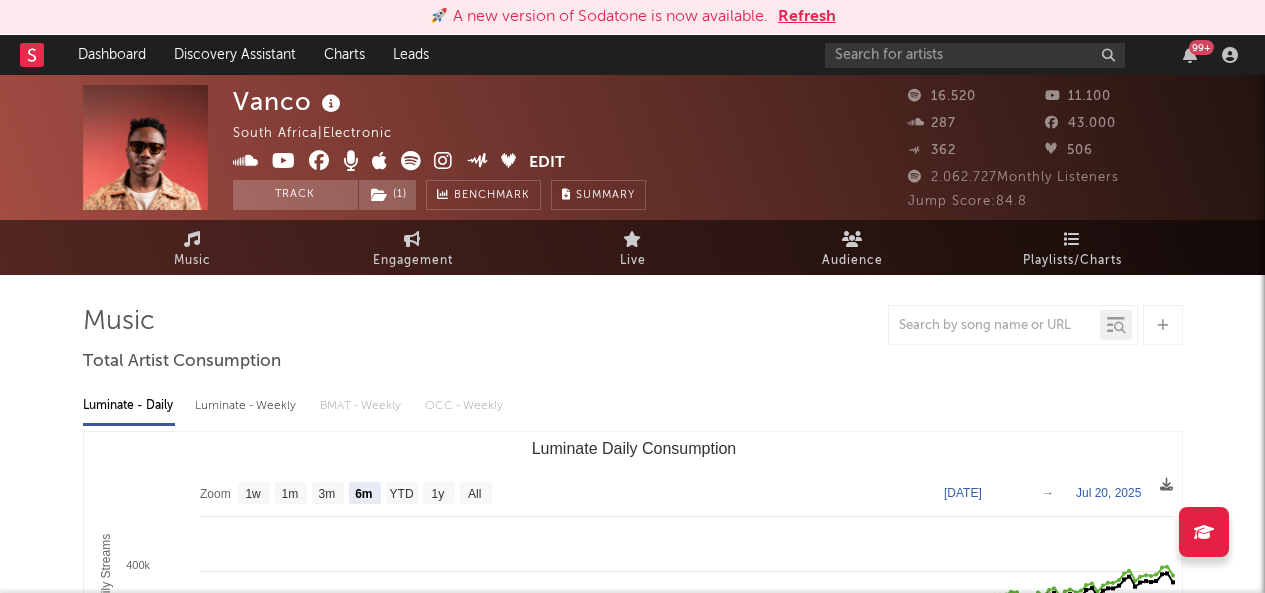 select on "6m" 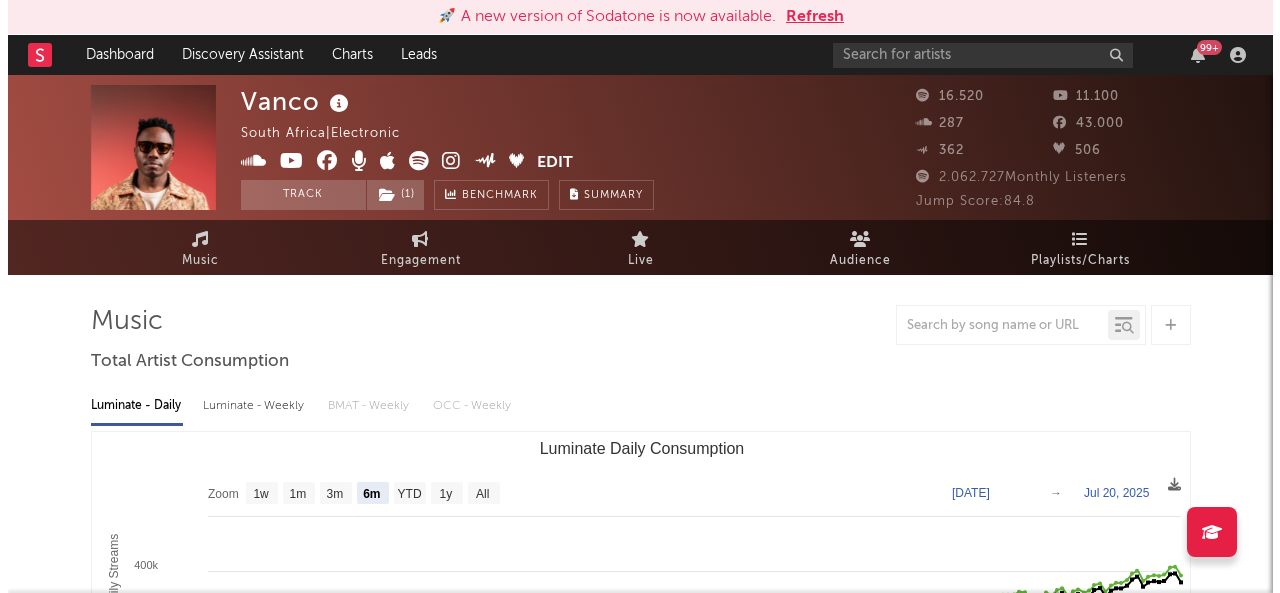 scroll, scrollTop: 0, scrollLeft: 0, axis: both 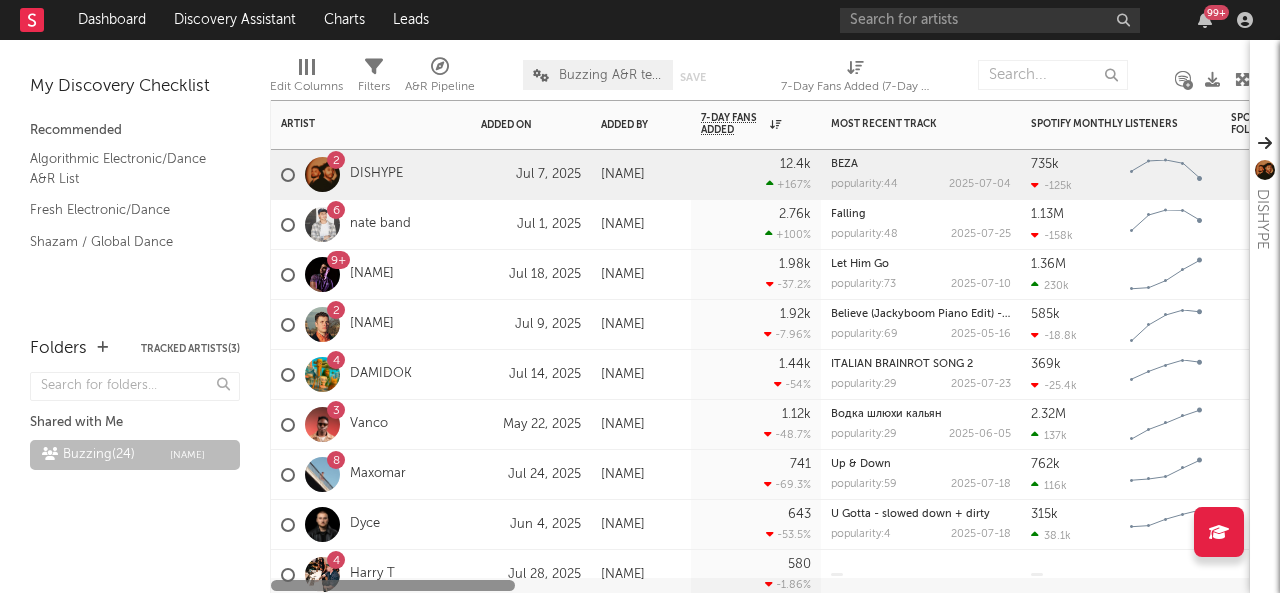 drag, startPoint x: 480, startPoint y: 578, endPoint x: 568, endPoint y: 586, distance: 88.362885 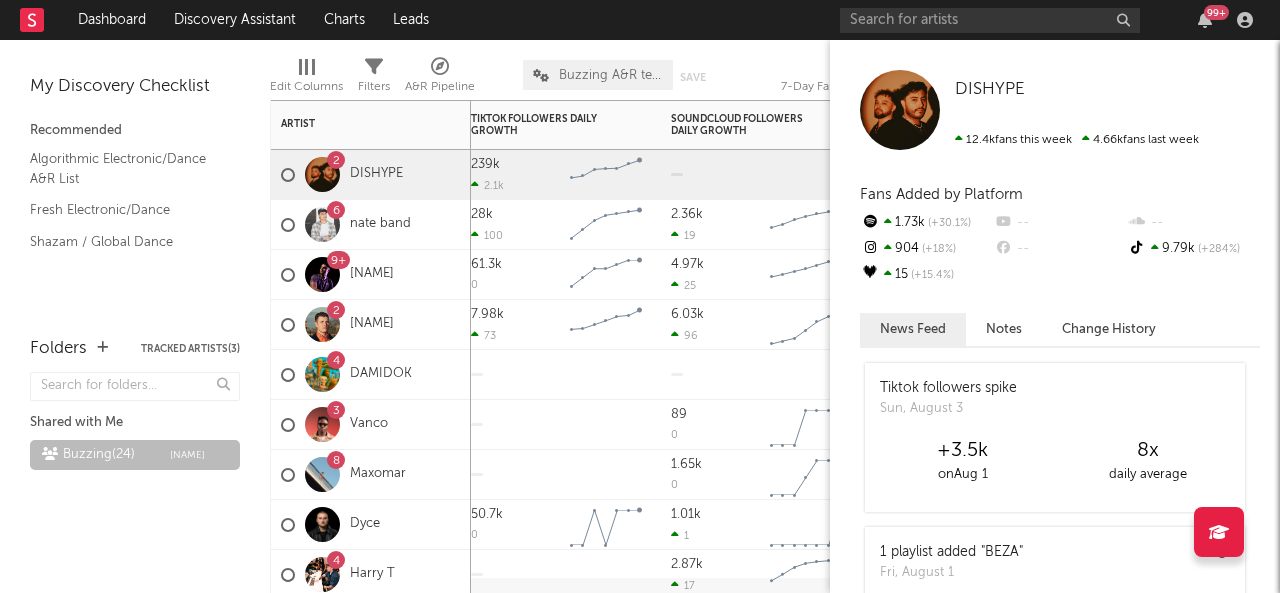 drag, startPoint x: 471, startPoint y: 585, endPoint x: 1220, endPoint y: 572, distance: 749.1128 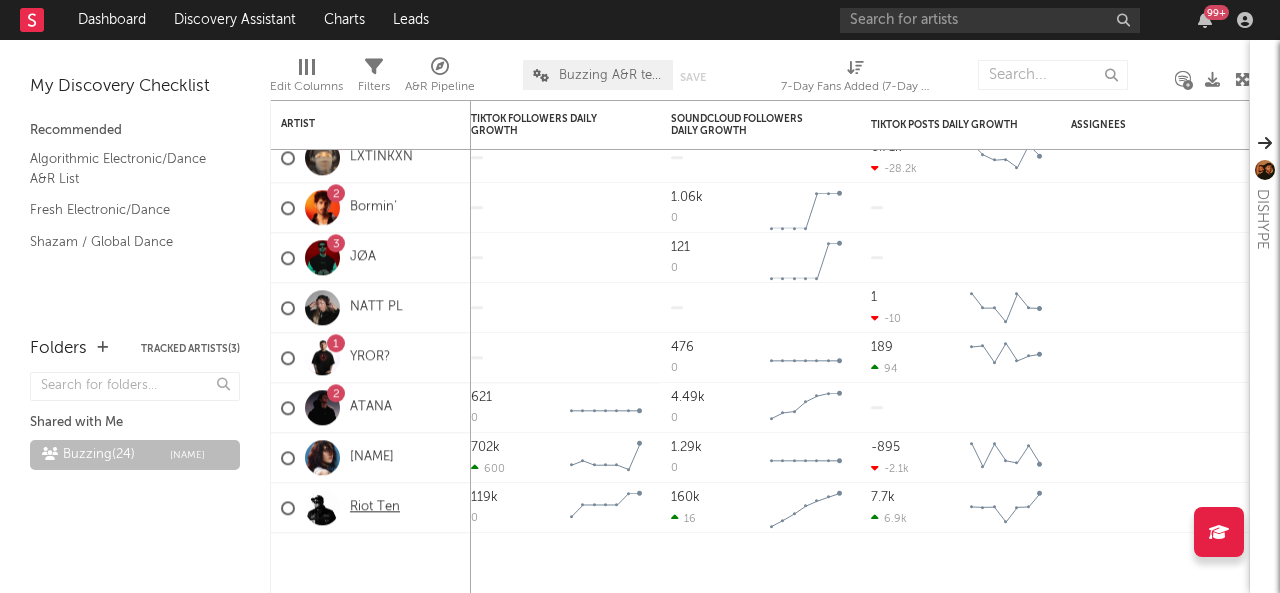 click on "Riot Ten" at bounding box center [375, 507] 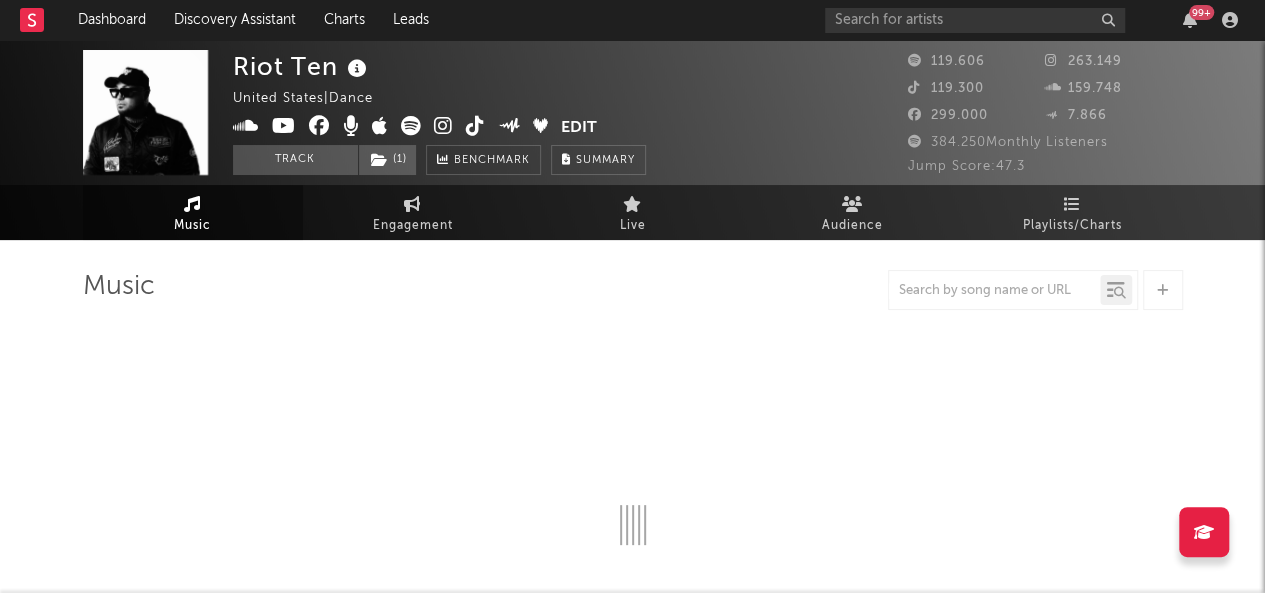 select on "6m" 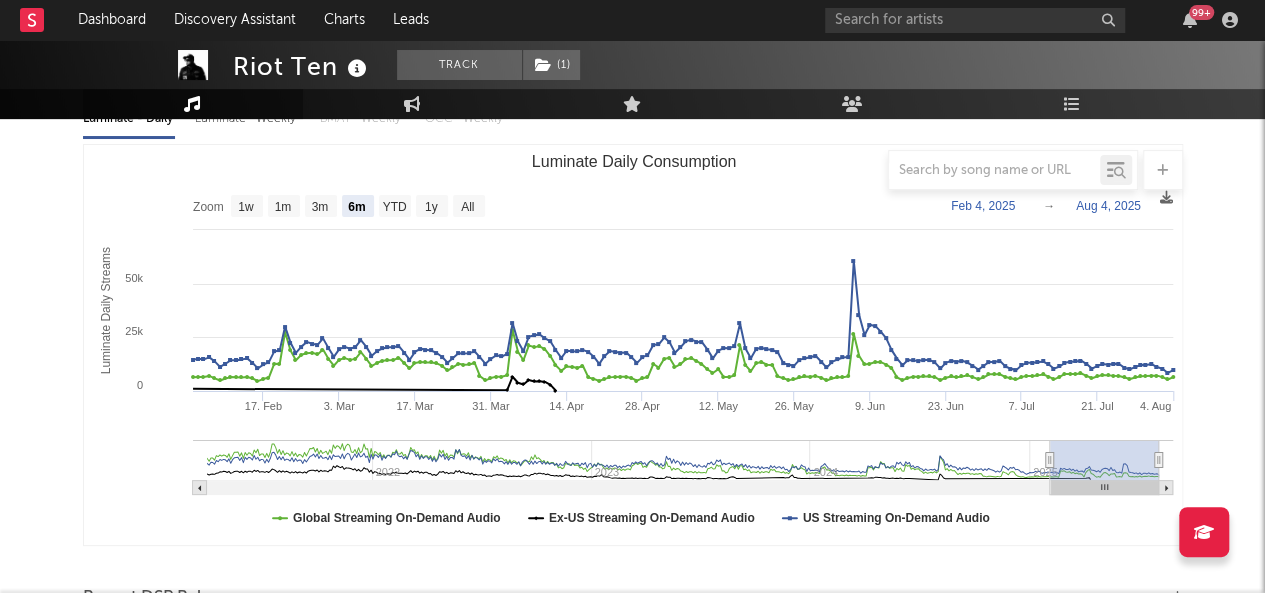 scroll, scrollTop: 256, scrollLeft: 0, axis: vertical 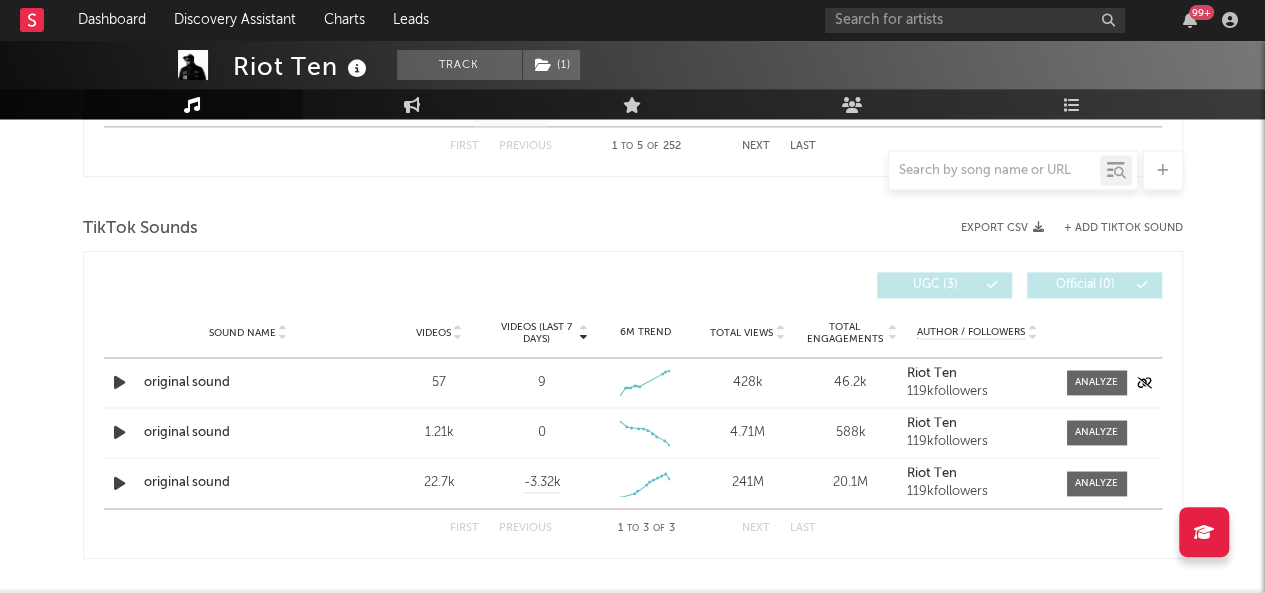 click at bounding box center (119, 382) 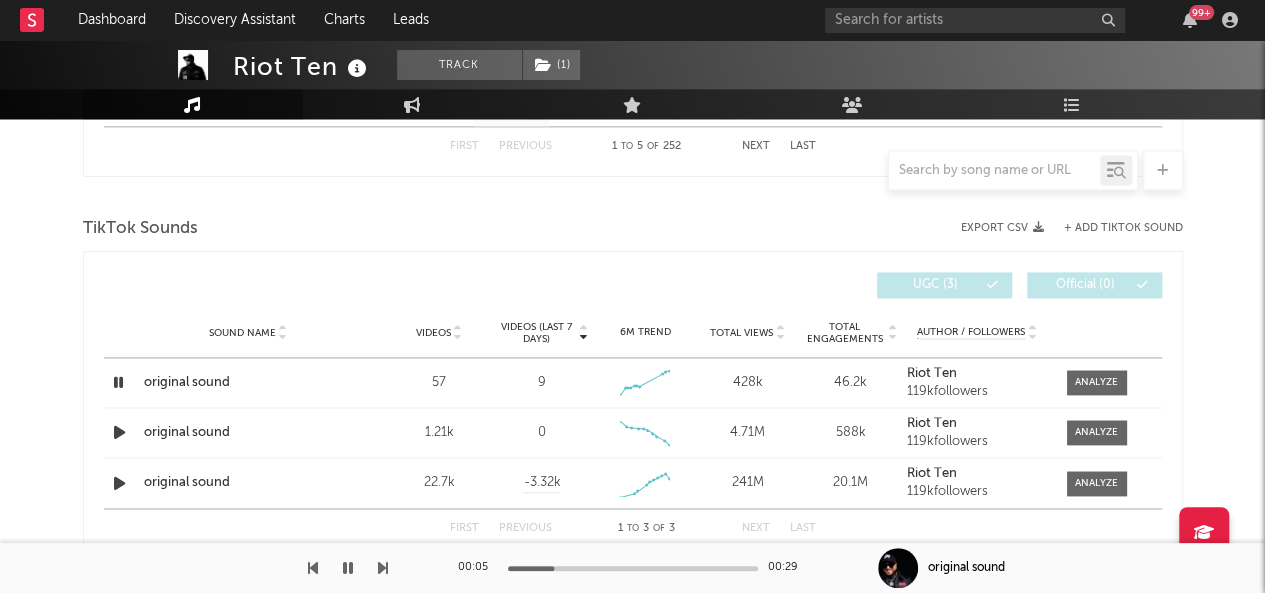 click at bounding box center (633, 568) 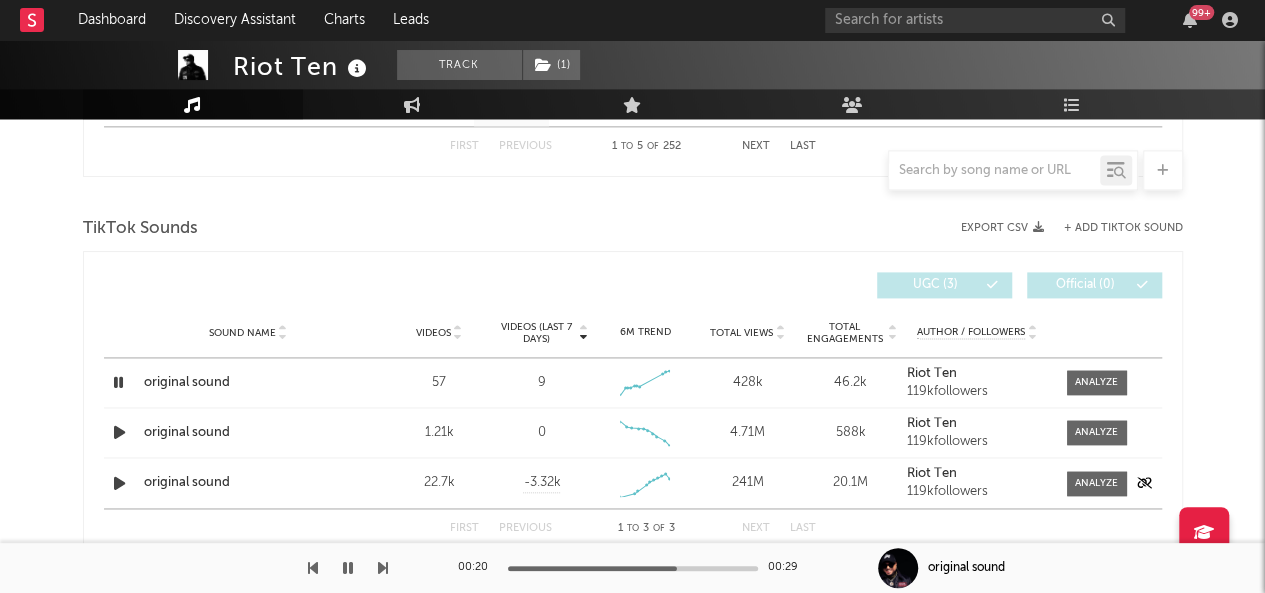 click at bounding box center [119, 483] 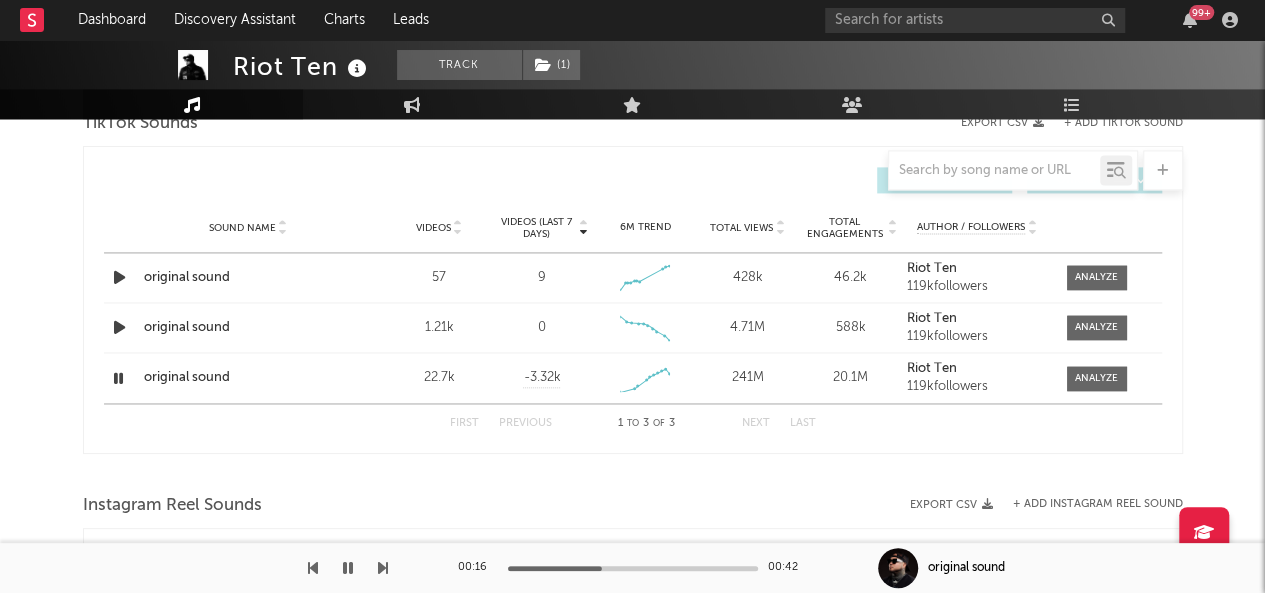 scroll, scrollTop: 1381, scrollLeft: 0, axis: vertical 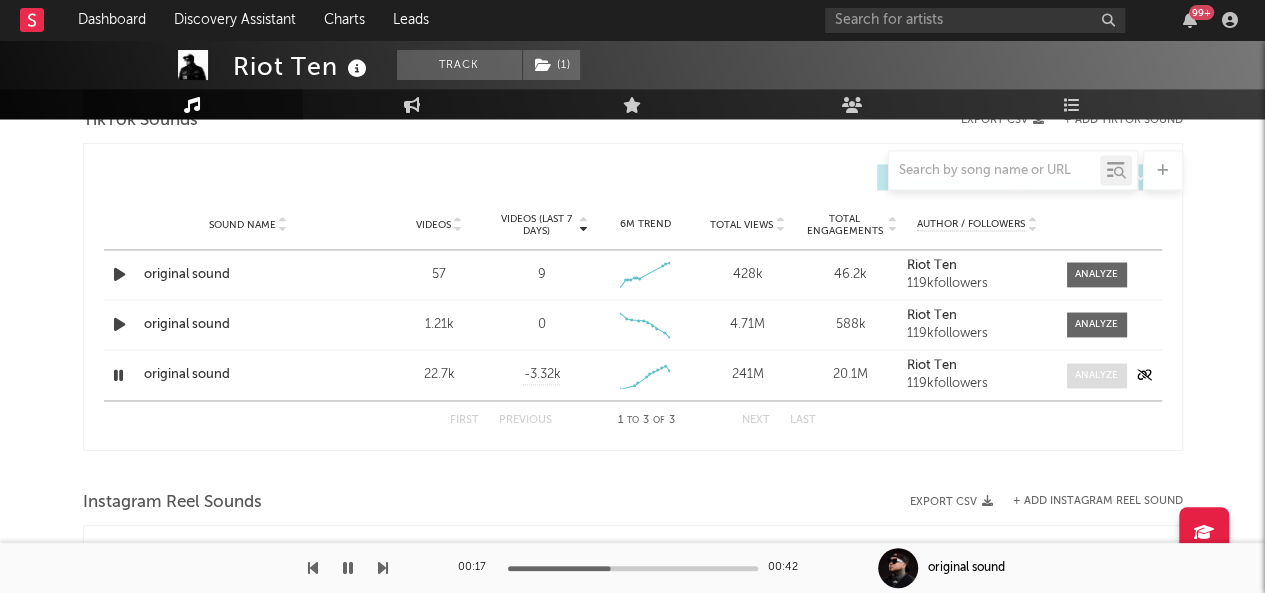 click at bounding box center (1096, 375) 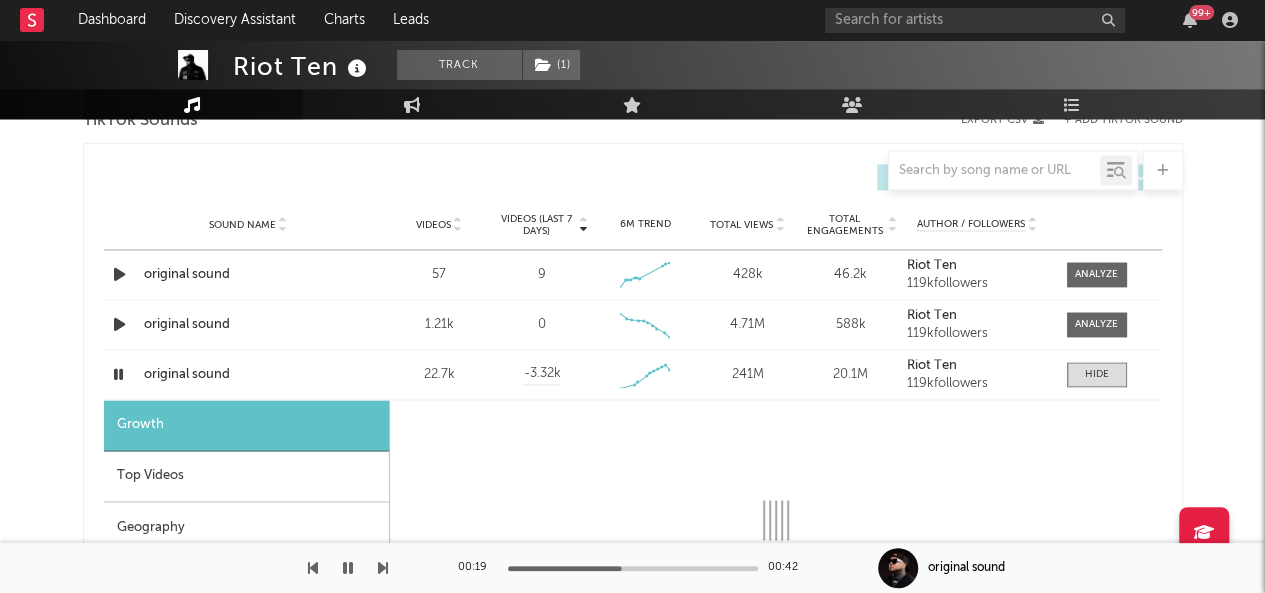 select on "1w" 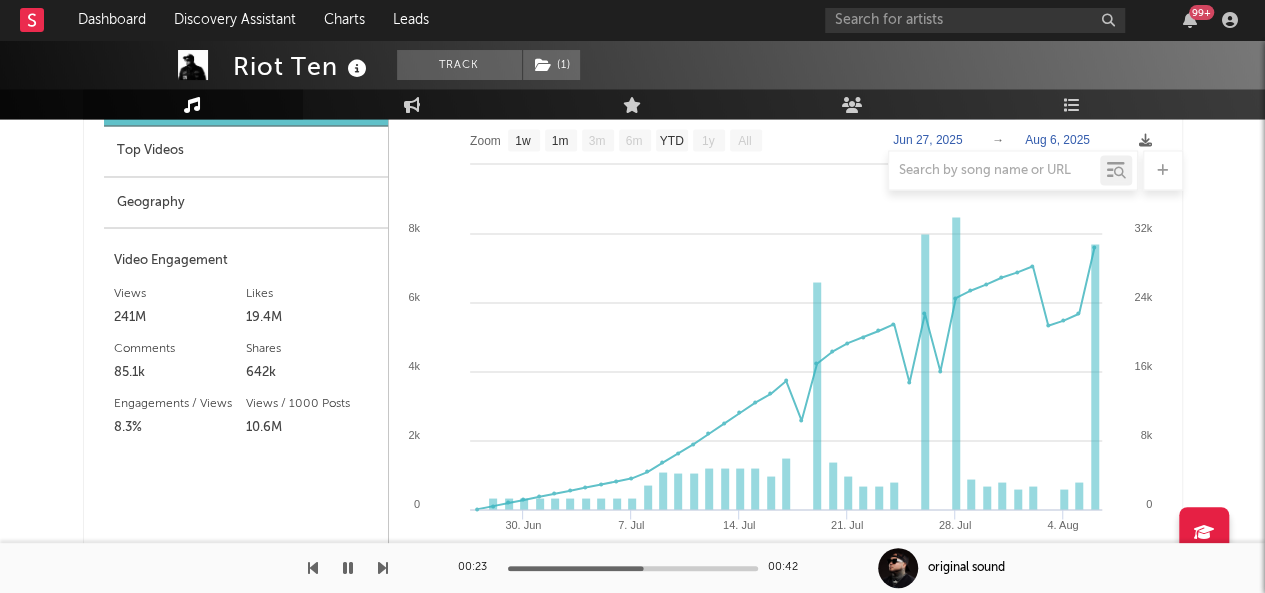 scroll, scrollTop: 1702, scrollLeft: 0, axis: vertical 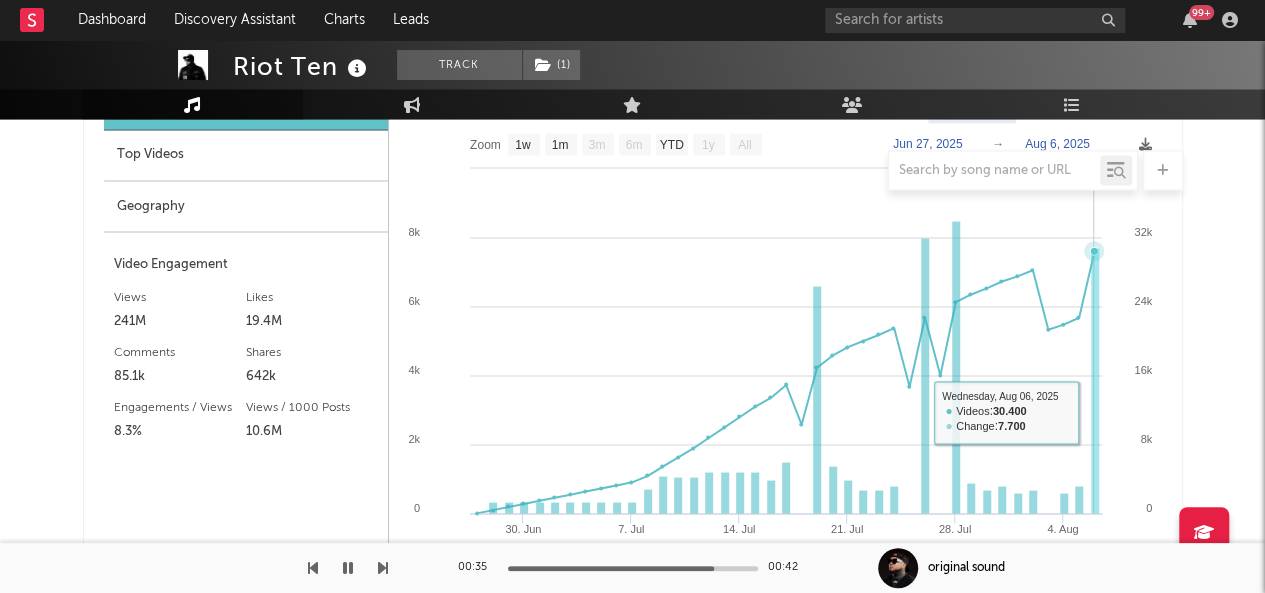click 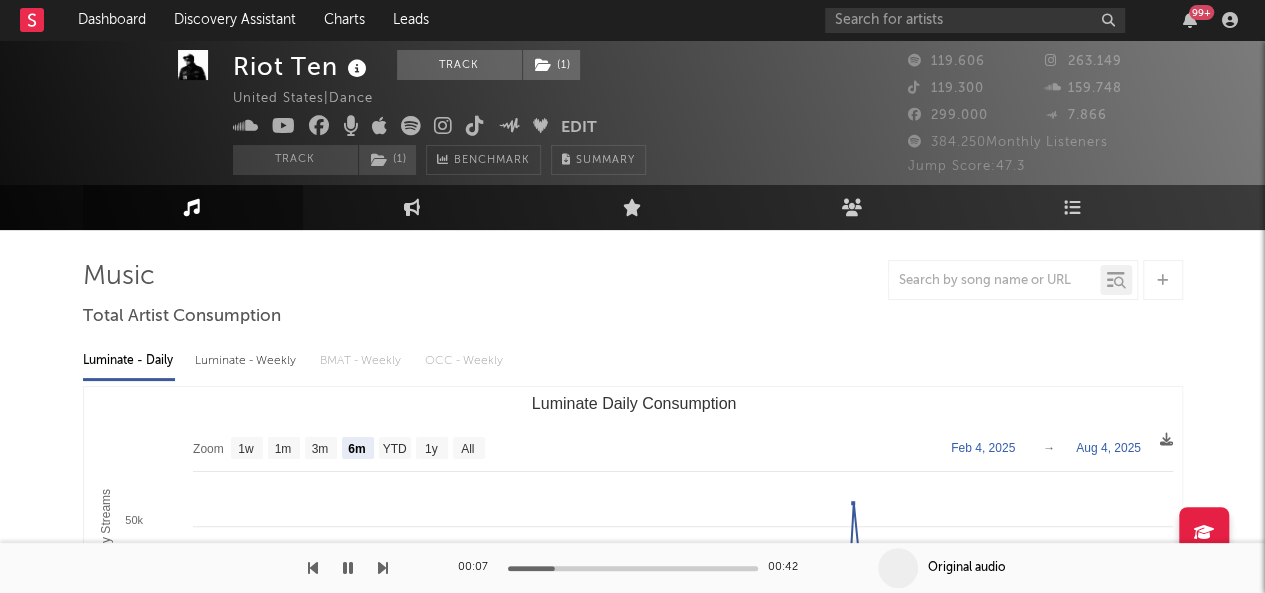 scroll, scrollTop: 0, scrollLeft: 0, axis: both 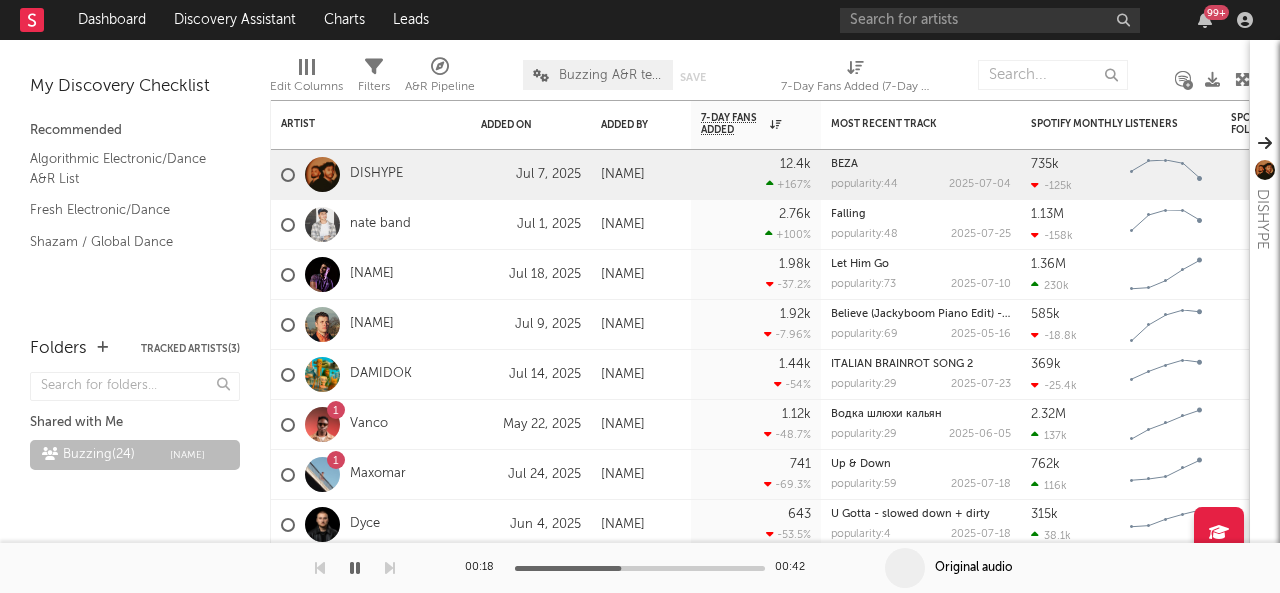 click at bounding box center (355, 568) 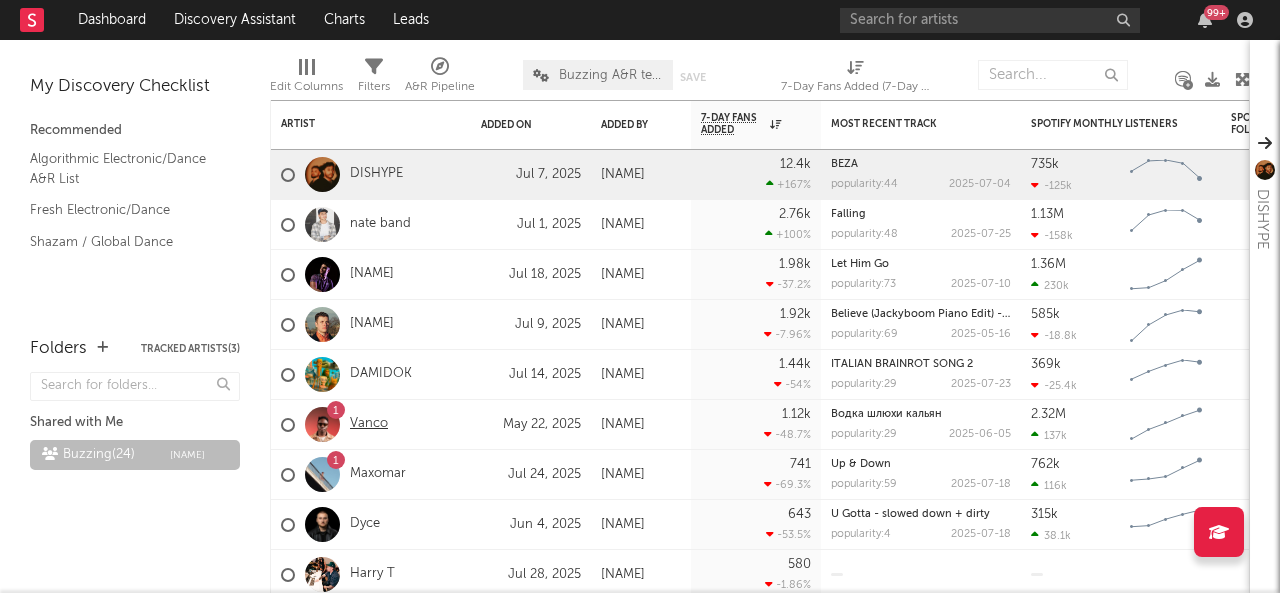 click on "Vanco" at bounding box center [369, 424] 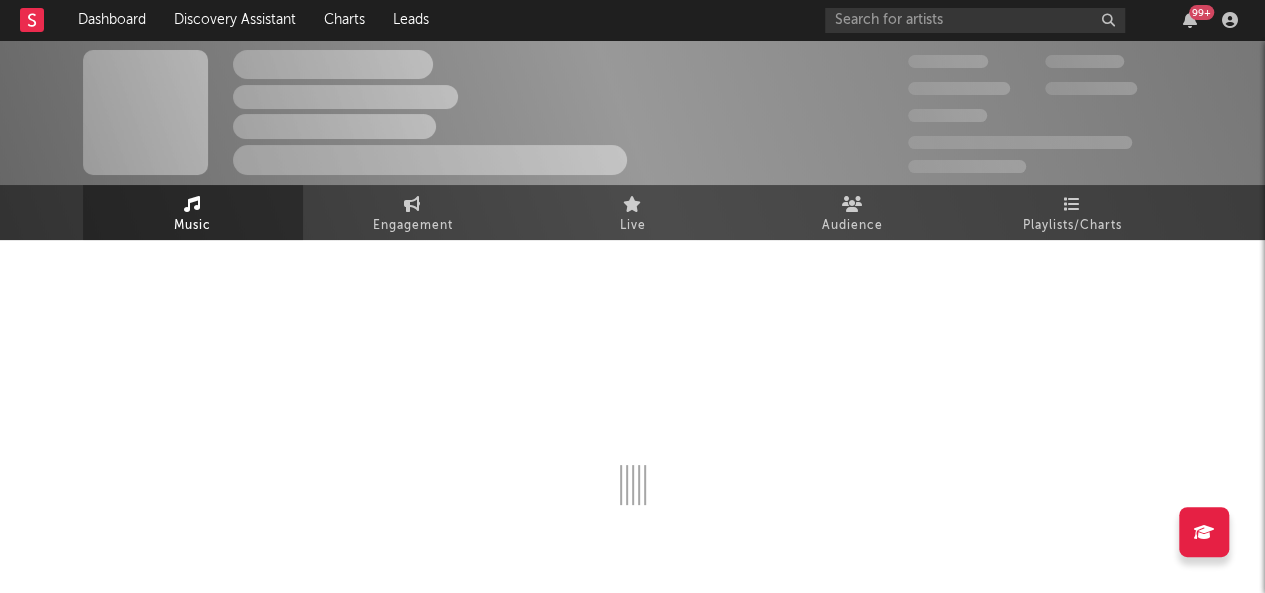 select on "6m" 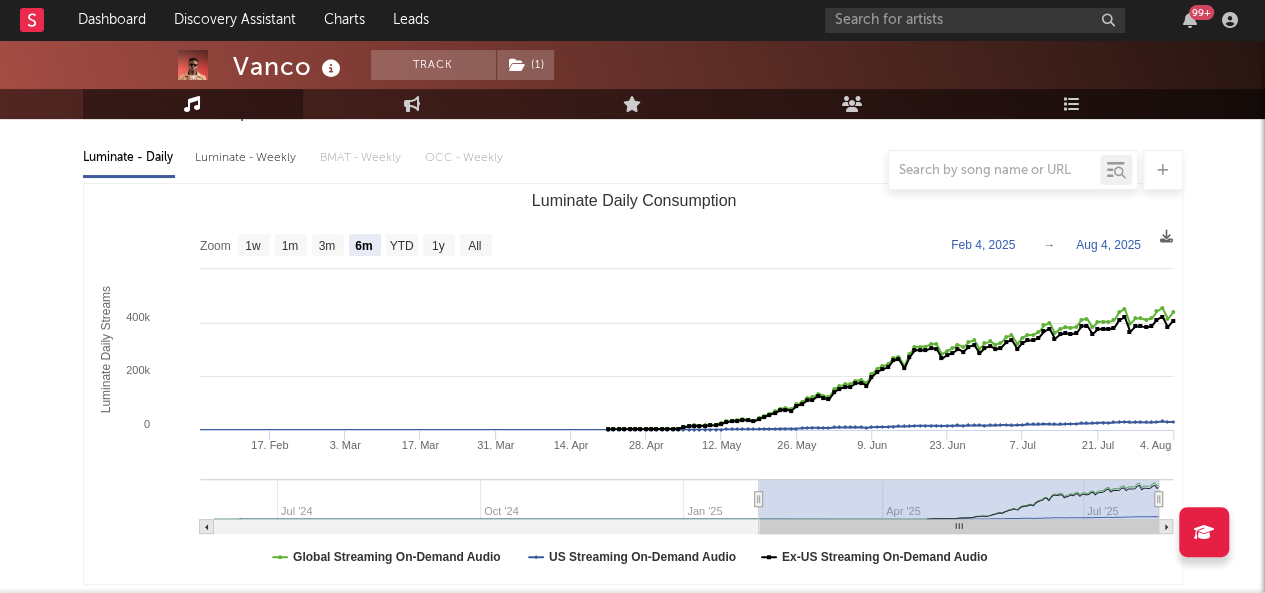 scroll, scrollTop: 202, scrollLeft: 0, axis: vertical 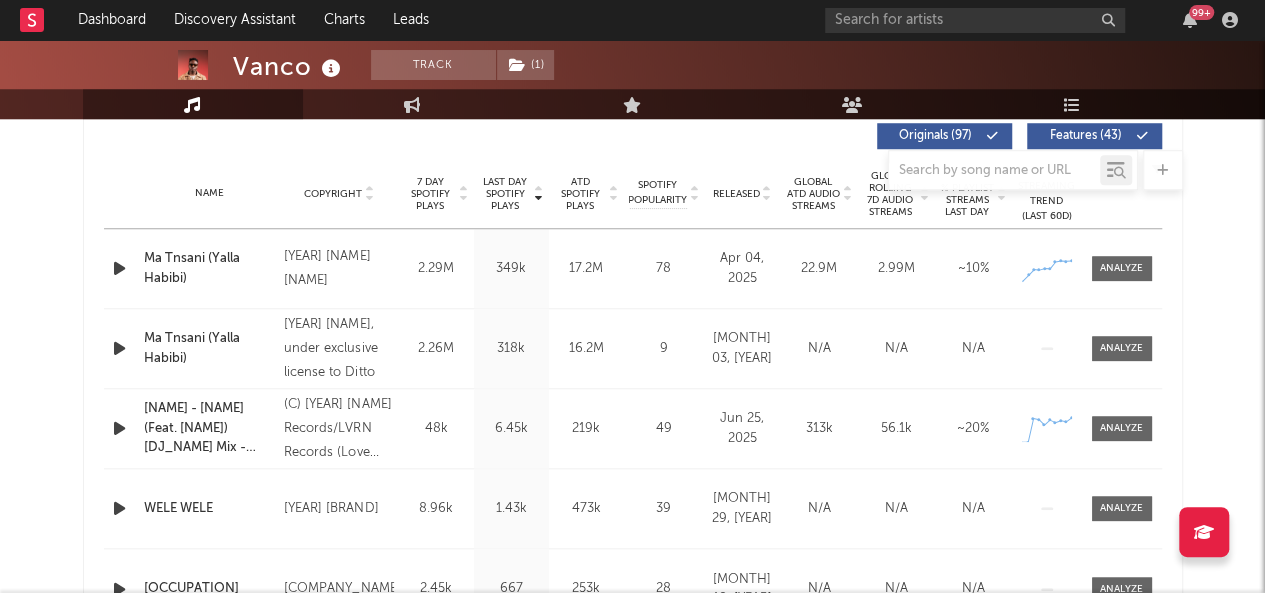 click at bounding box center (119, 268) 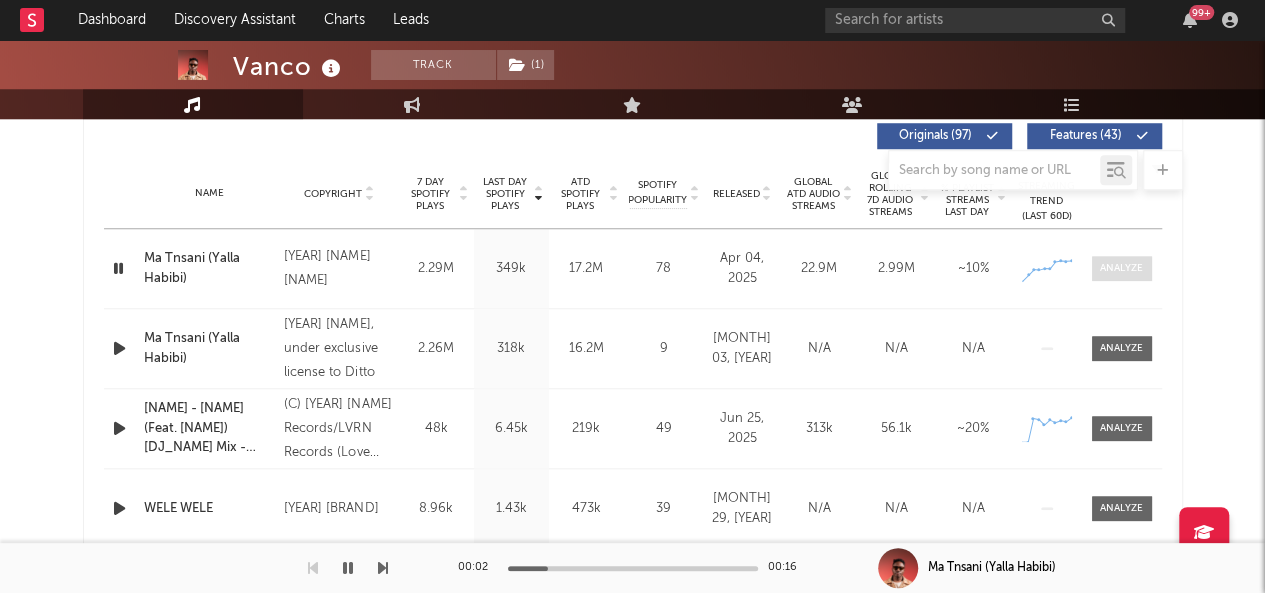 click at bounding box center [1121, 268] 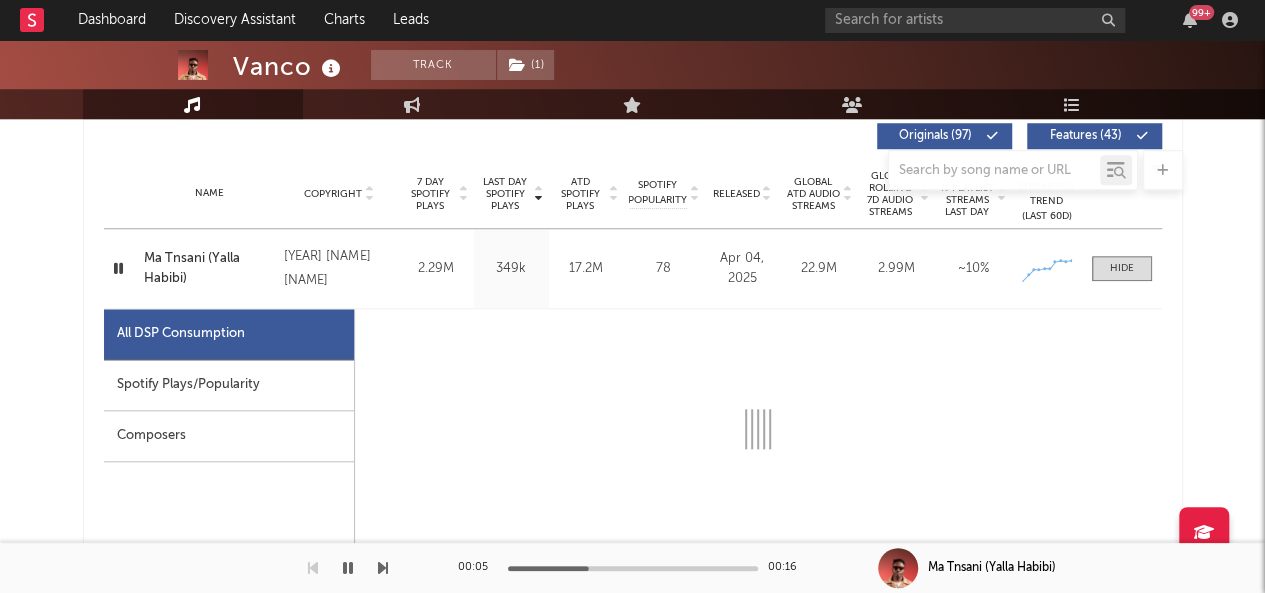 select on "1w" 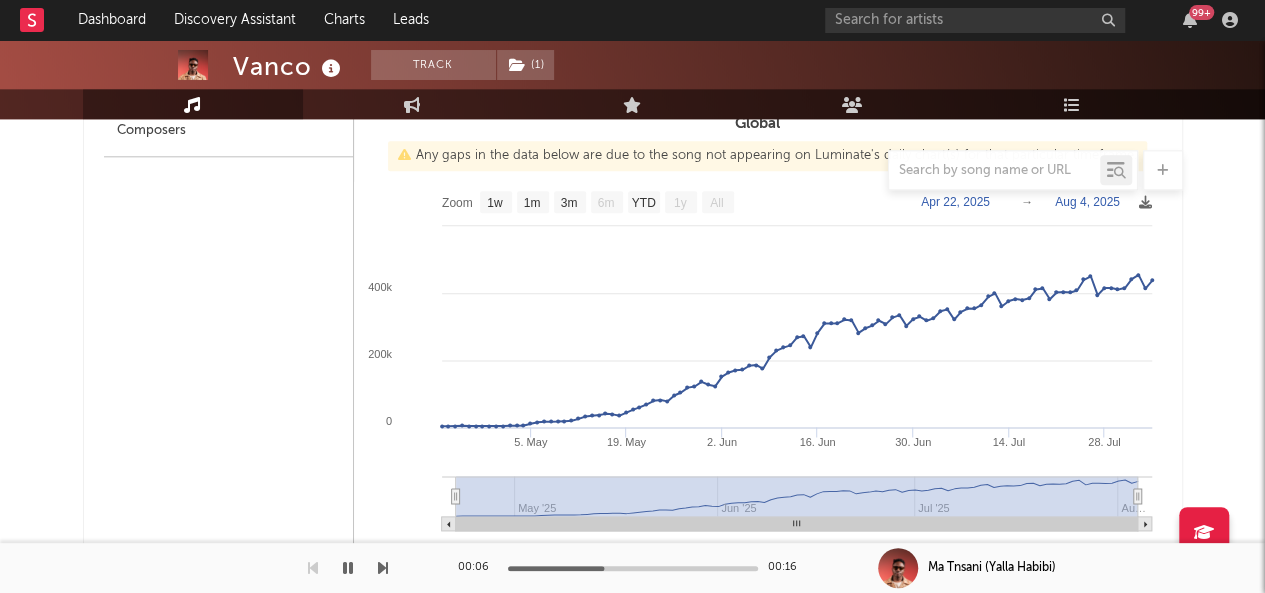 scroll, scrollTop: 1084, scrollLeft: 0, axis: vertical 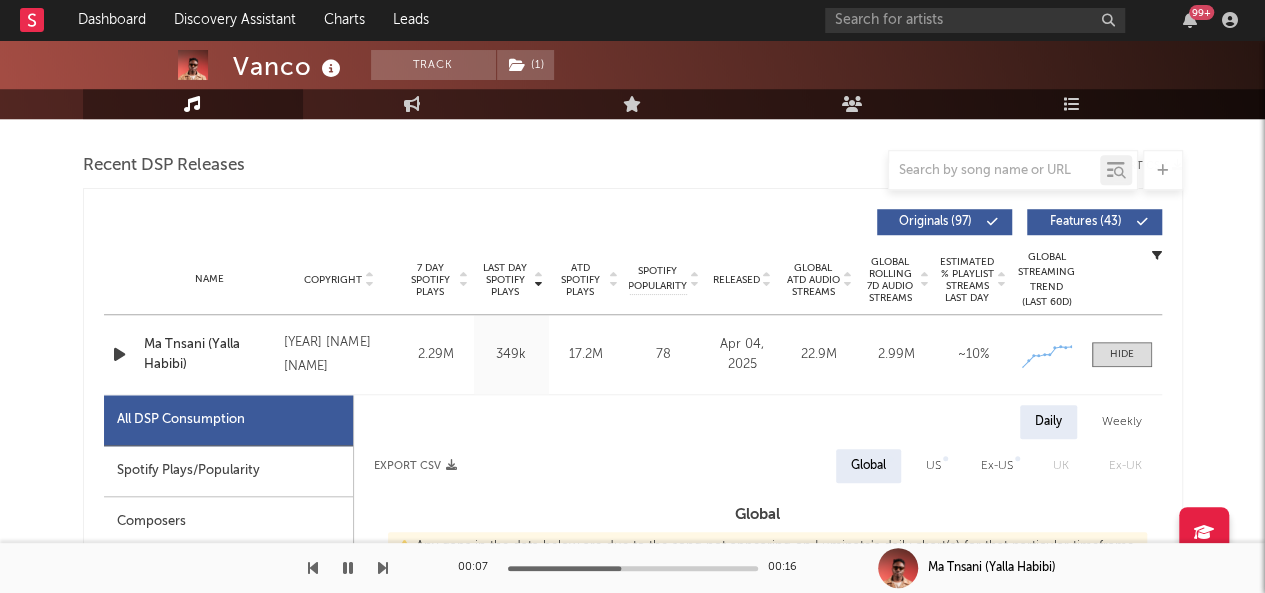 click at bounding box center [348, 568] 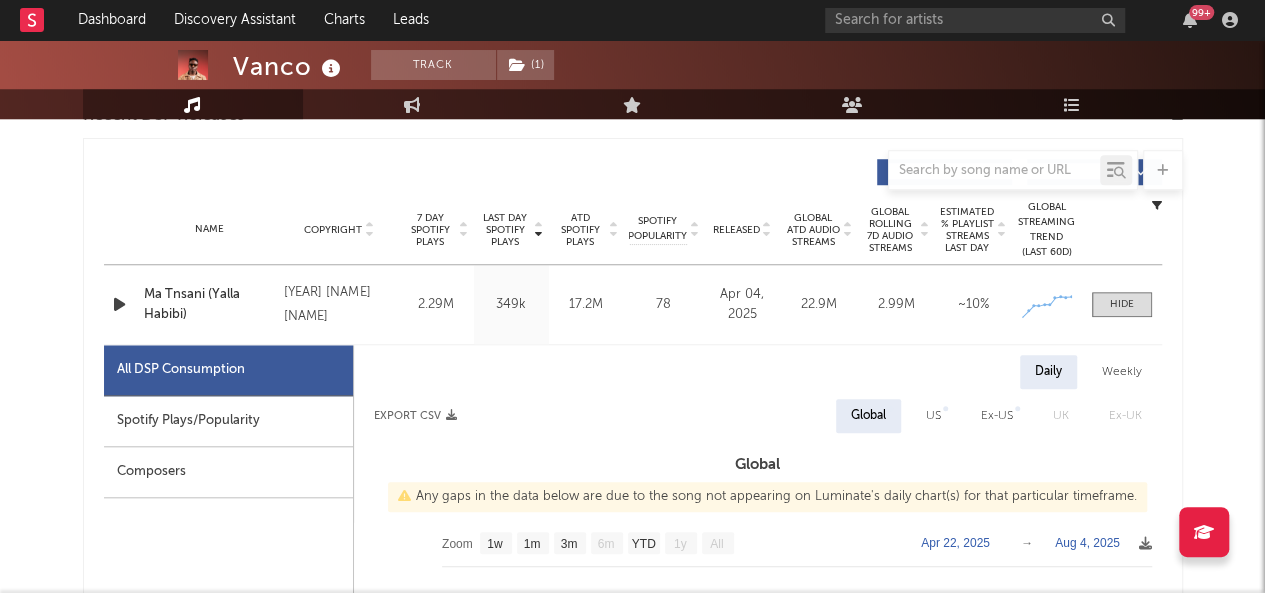 scroll, scrollTop: 758, scrollLeft: 0, axis: vertical 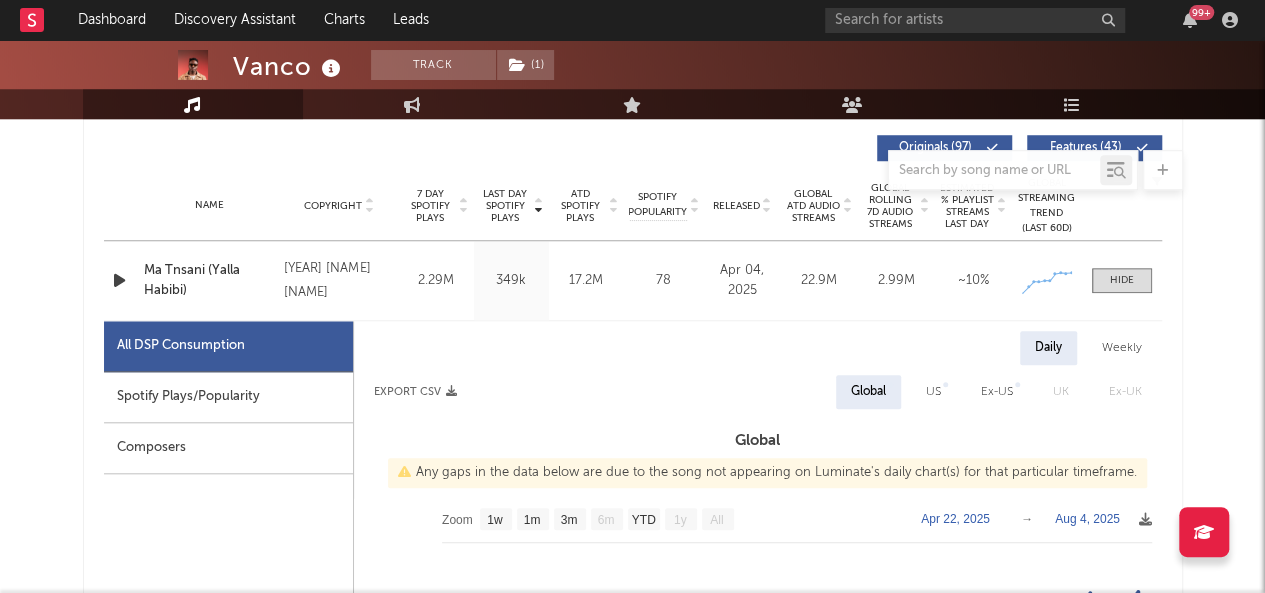 click on "Spotify Plays/Popularity" at bounding box center (228, 397) 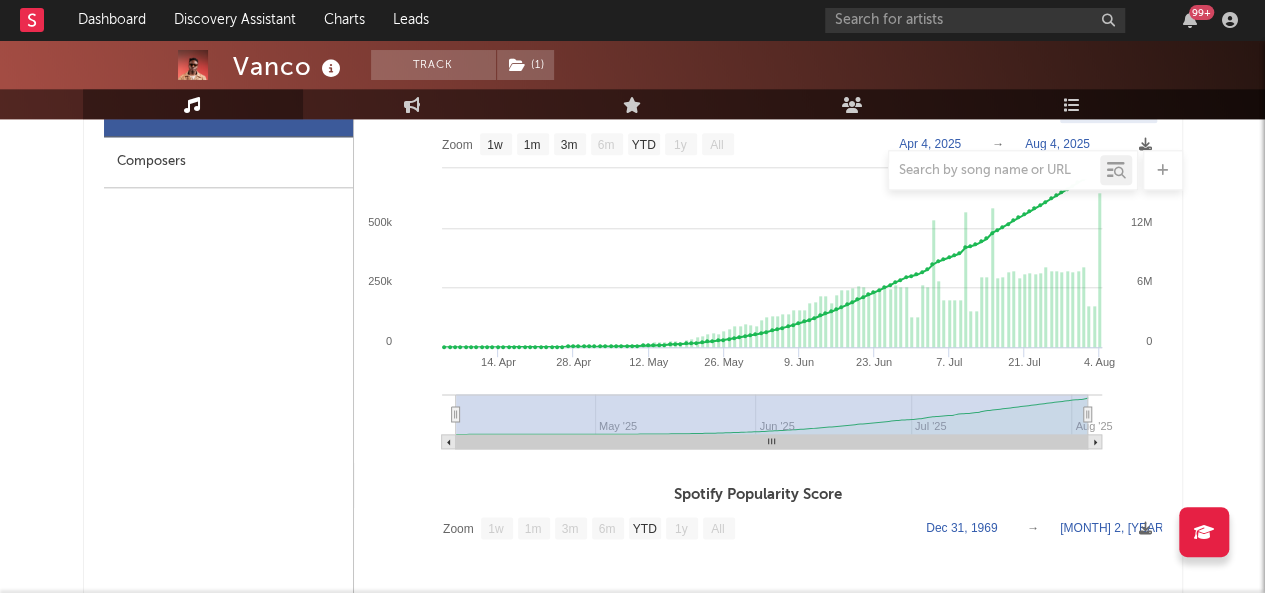 scroll, scrollTop: 1048, scrollLeft: 0, axis: vertical 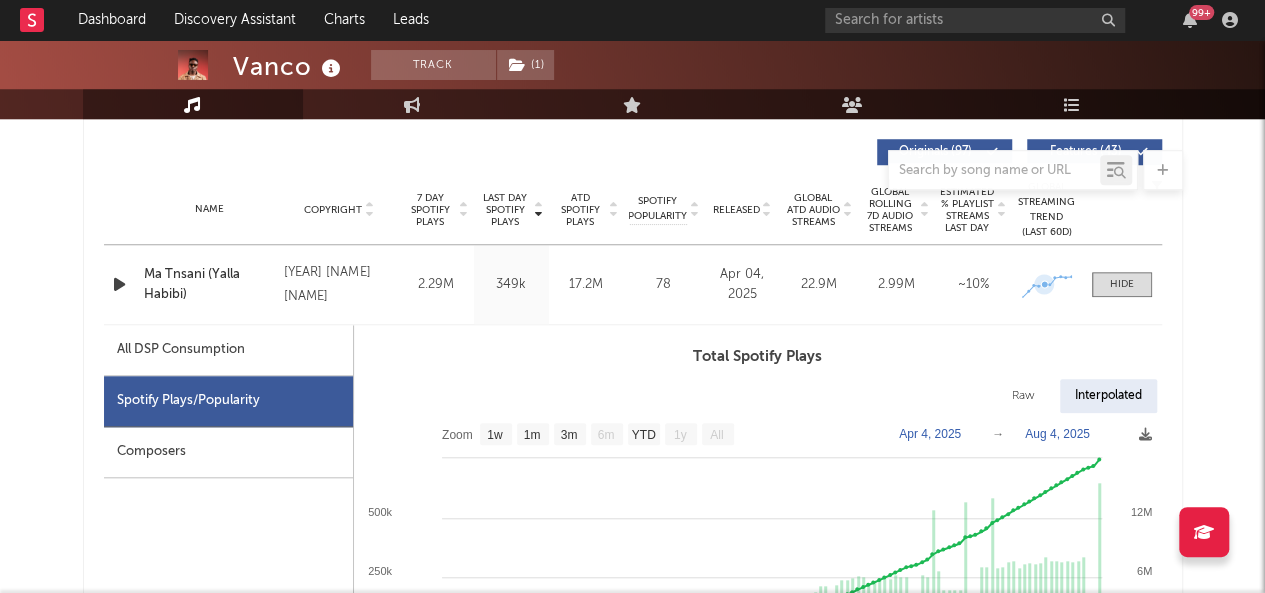 click 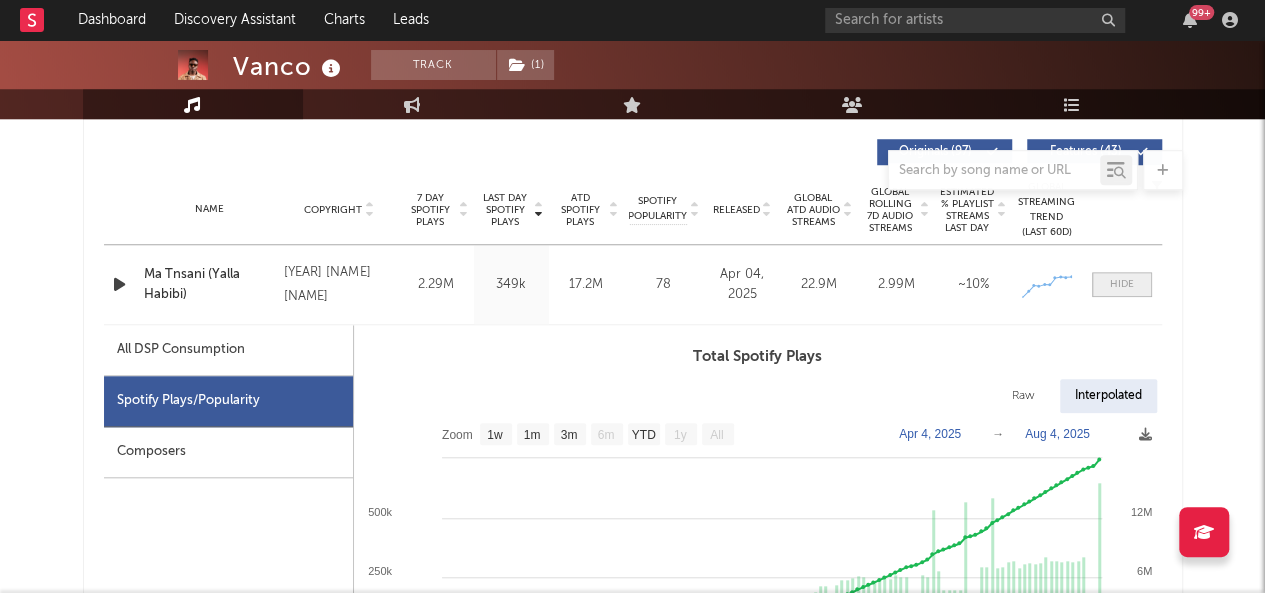 click at bounding box center [1122, 284] 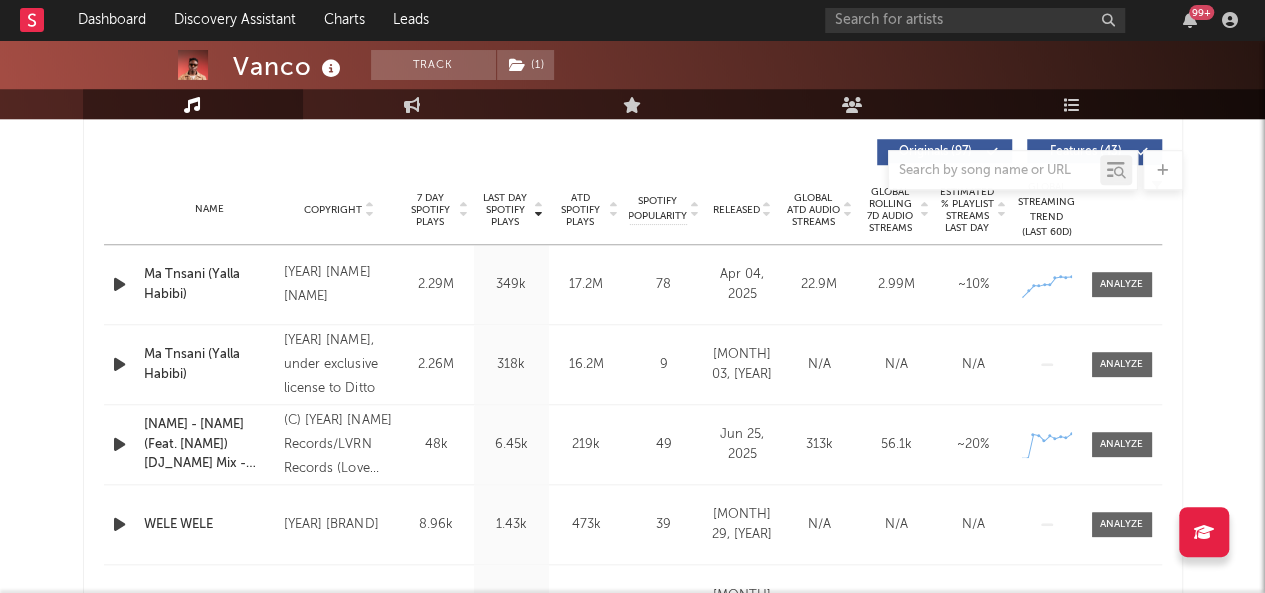 click on "Ma Tnsani (Yalla Habibi)" at bounding box center [209, 284] 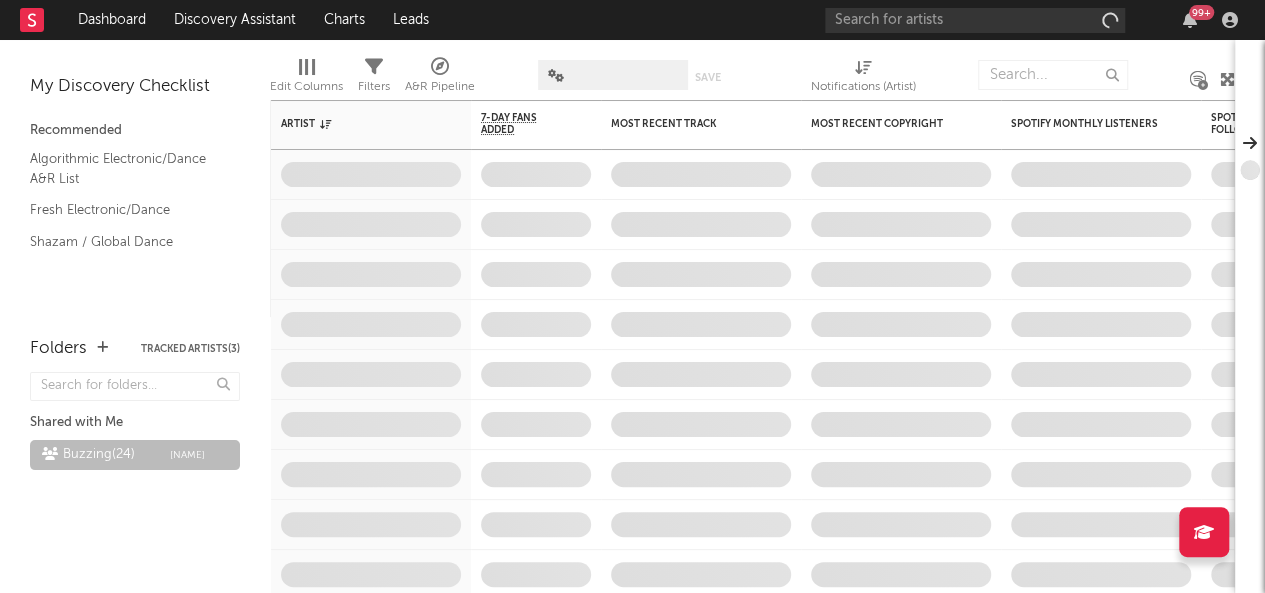 scroll, scrollTop: 0, scrollLeft: 0, axis: both 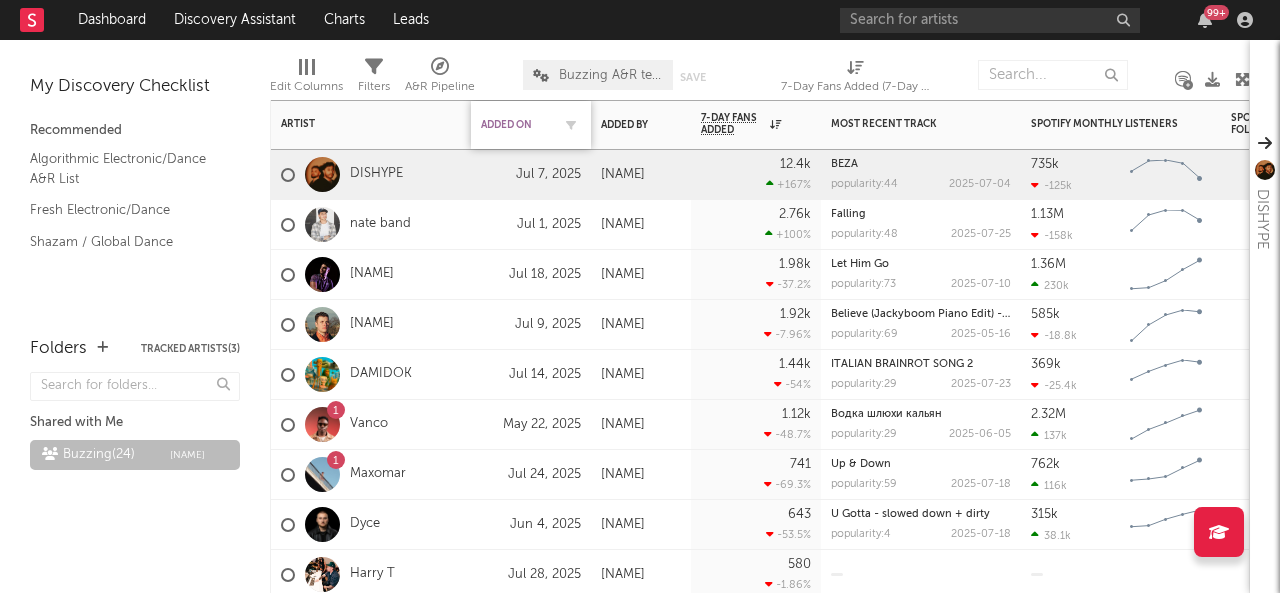 click on "Added On" at bounding box center (516, 125) 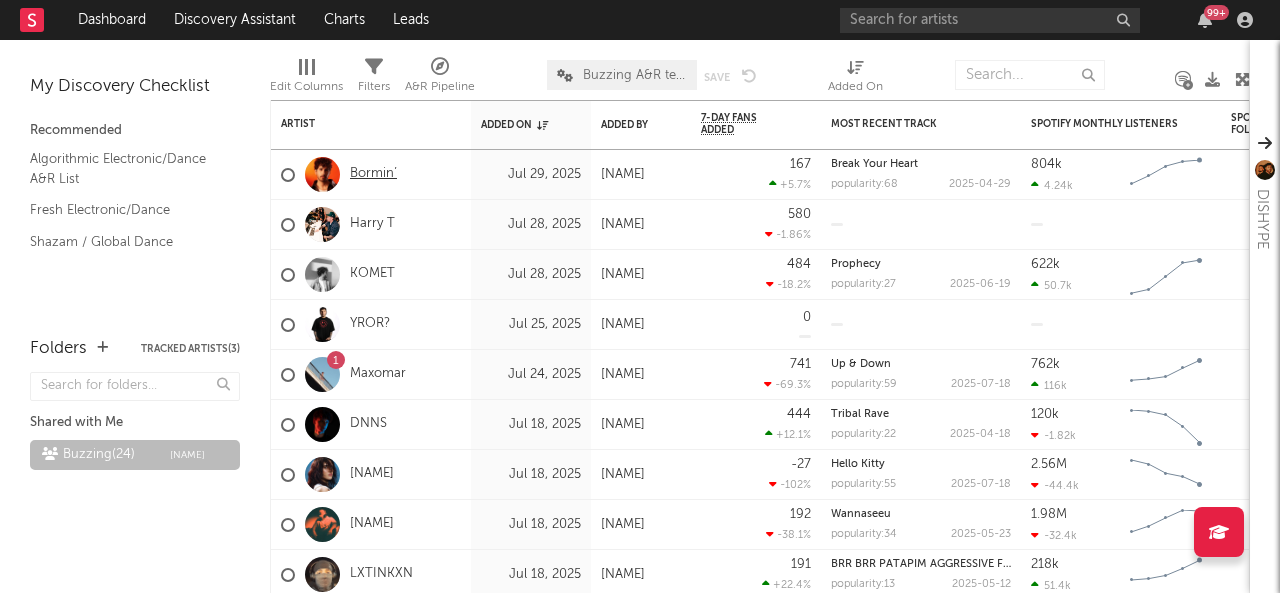 click on "Bormin’" at bounding box center (373, 174) 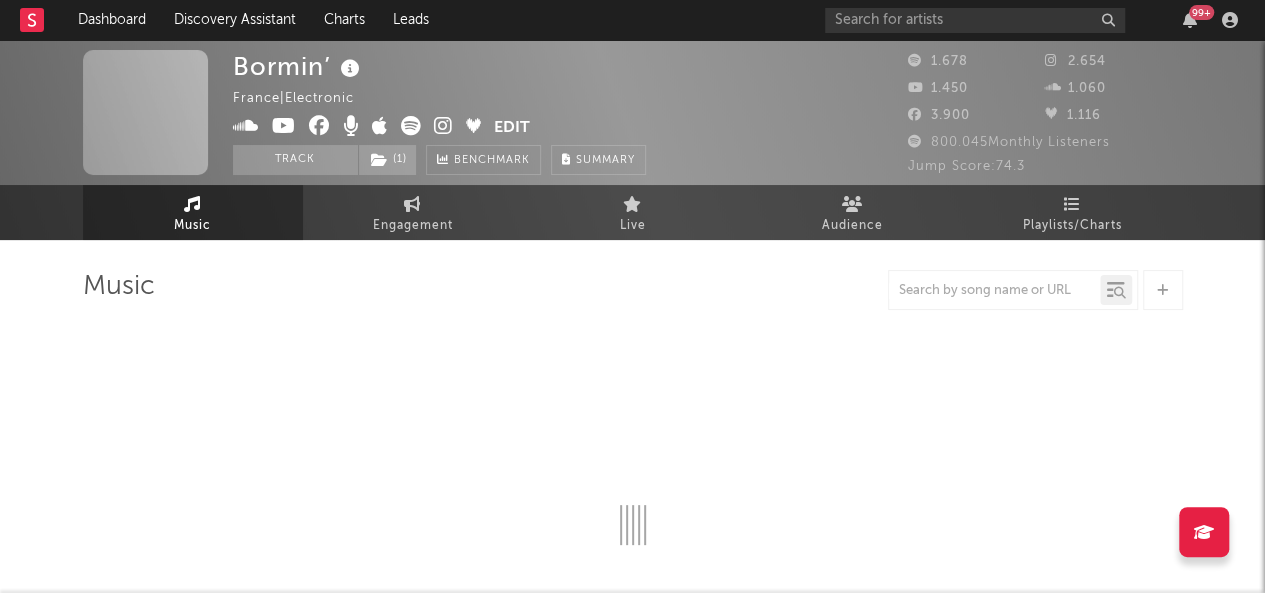 select on "1w" 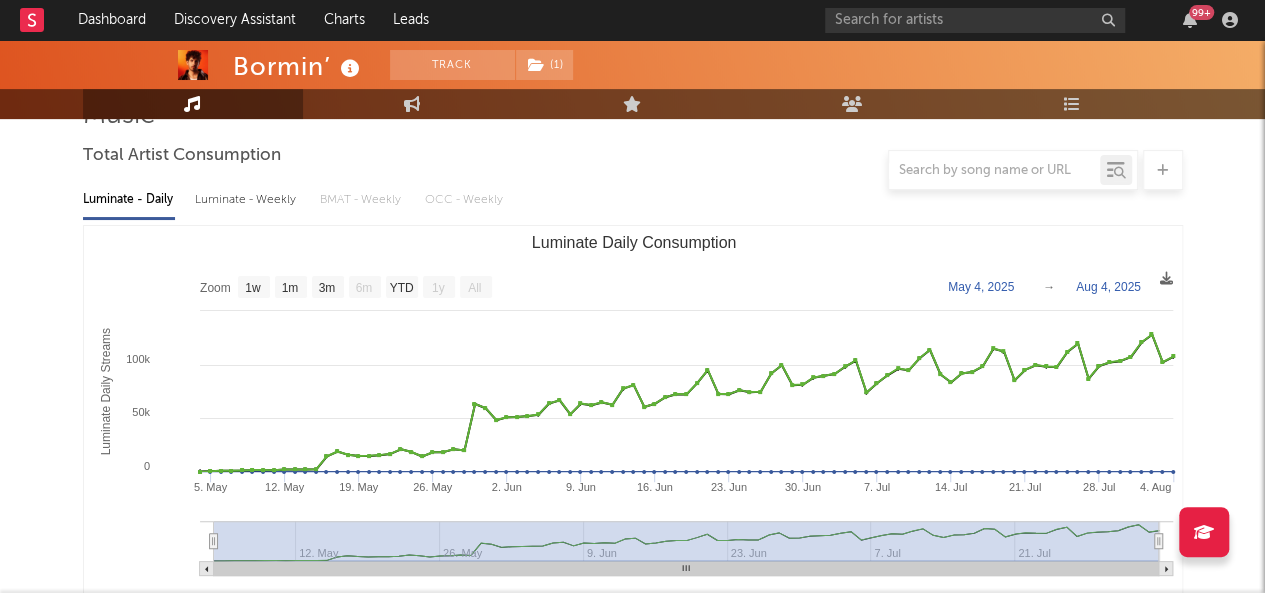 scroll, scrollTop: 183, scrollLeft: 0, axis: vertical 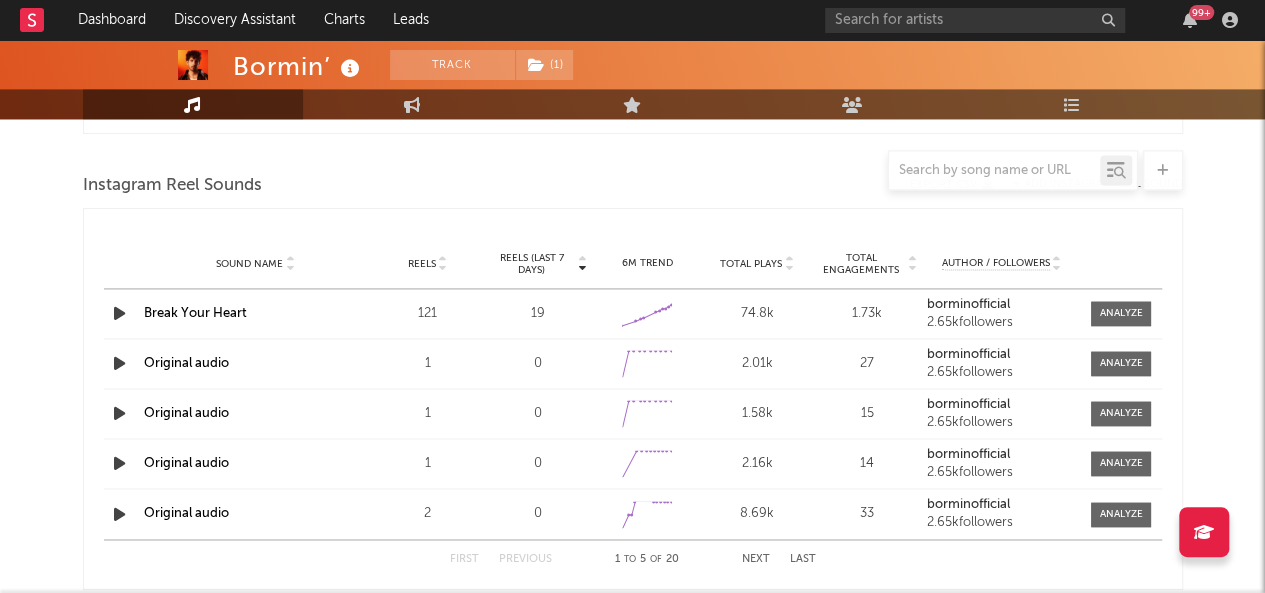 click at bounding box center (119, 313) 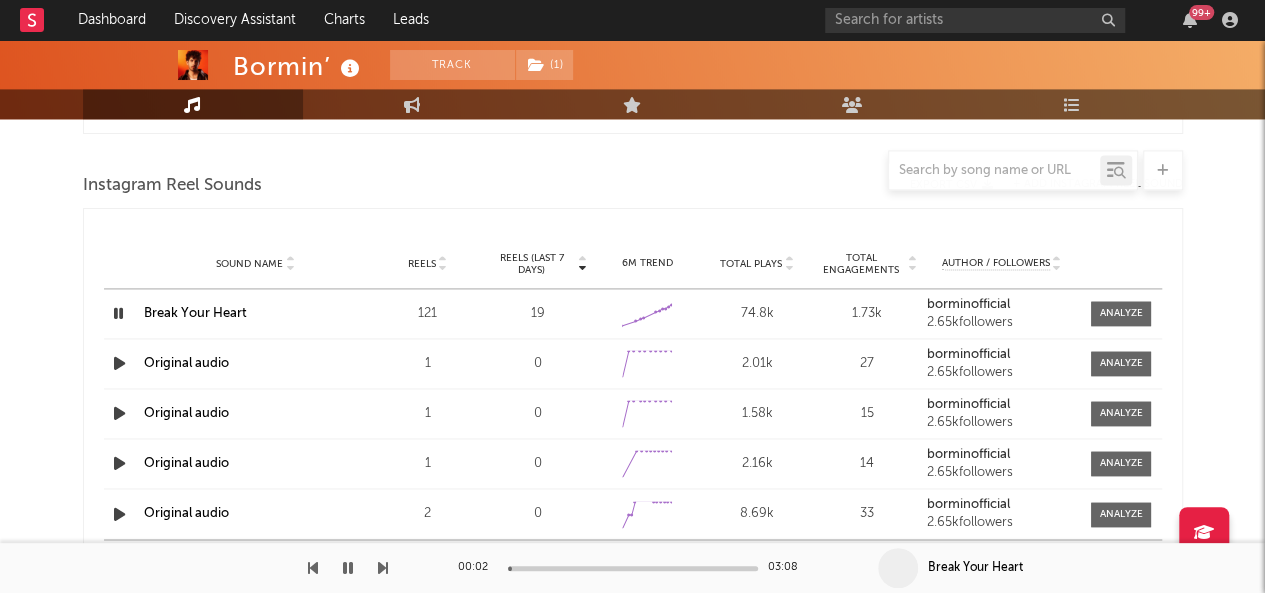 click at bounding box center [633, 568] 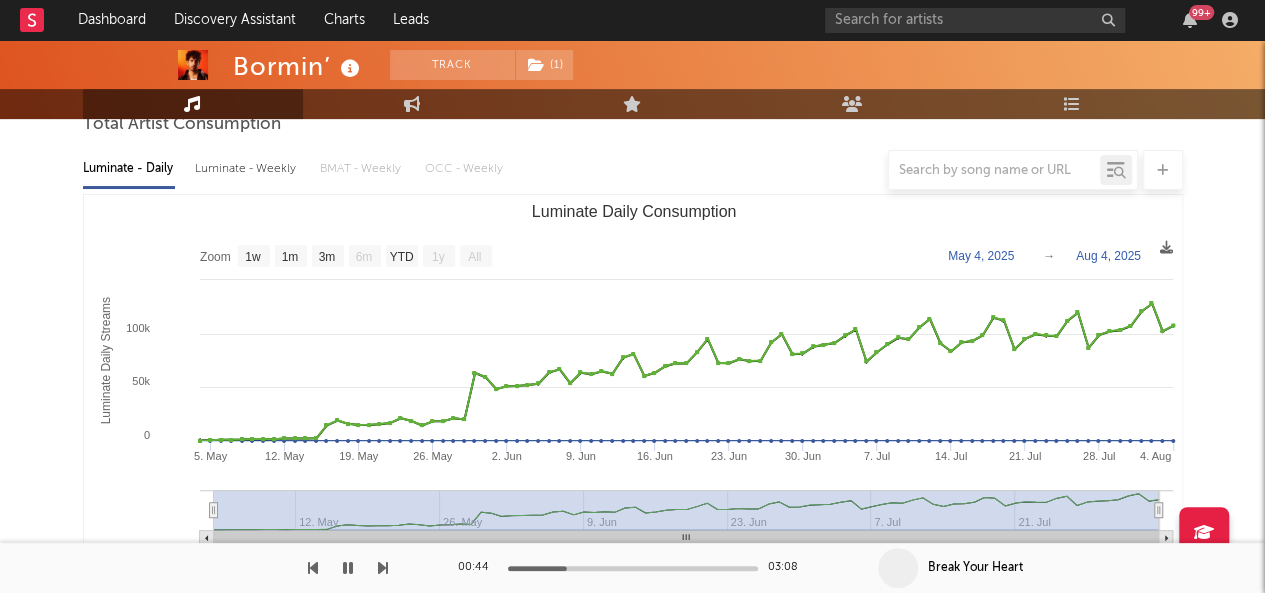 scroll, scrollTop: 0, scrollLeft: 0, axis: both 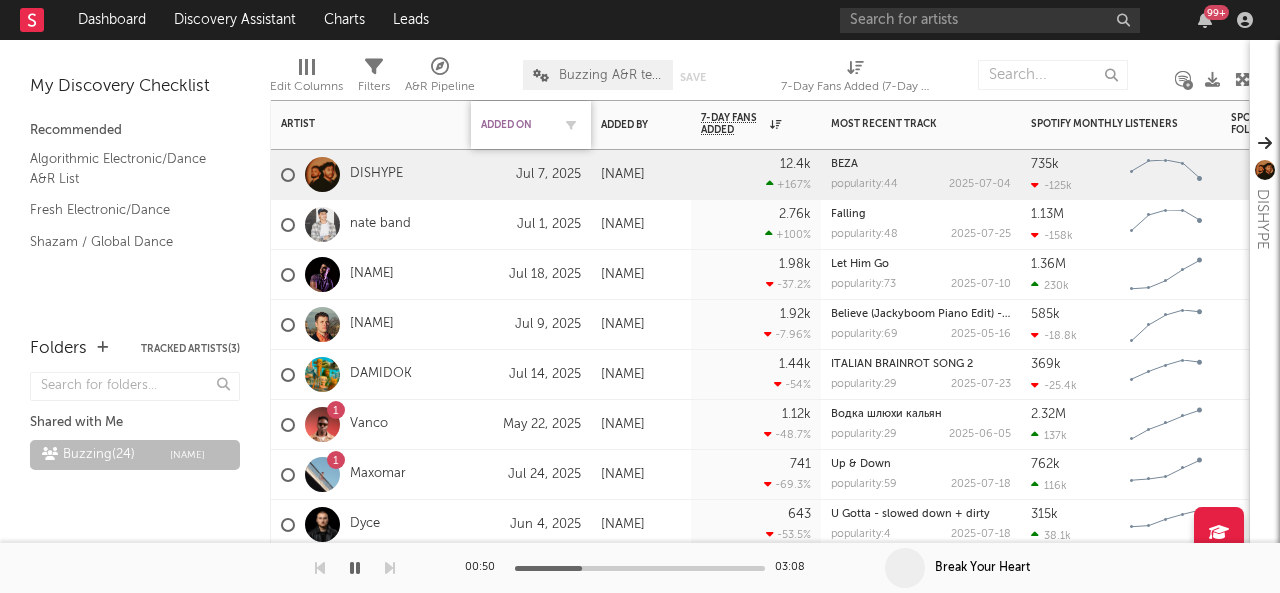 click on "Added On" at bounding box center [516, 125] 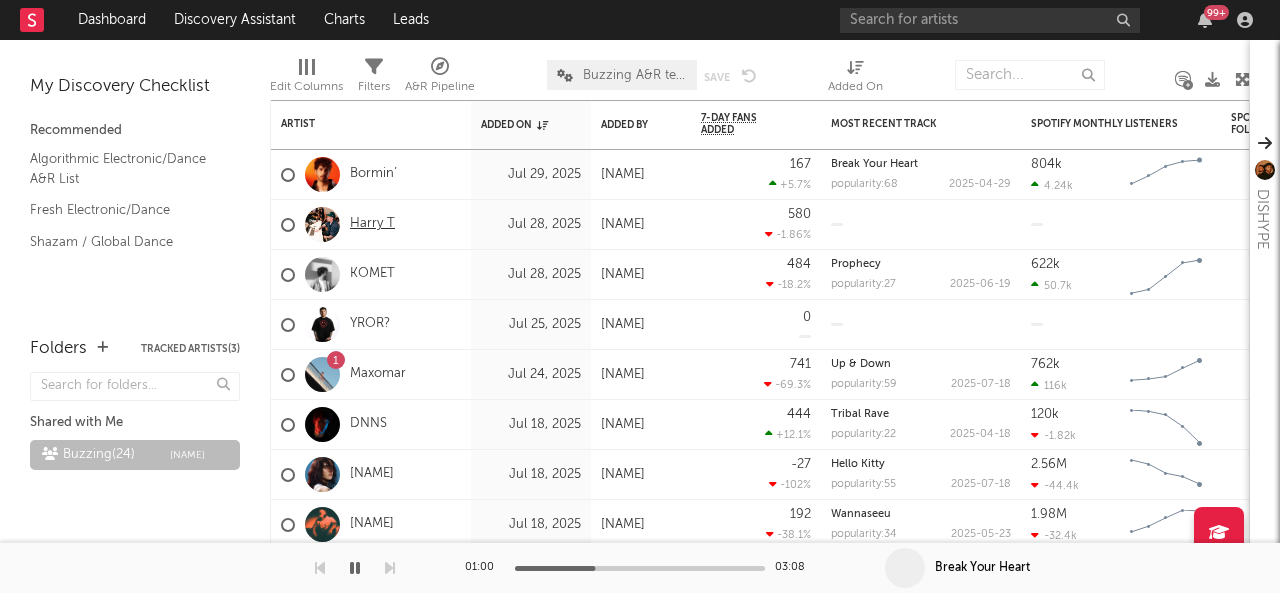 click on "Harry T" at bounding box center [372, 224] 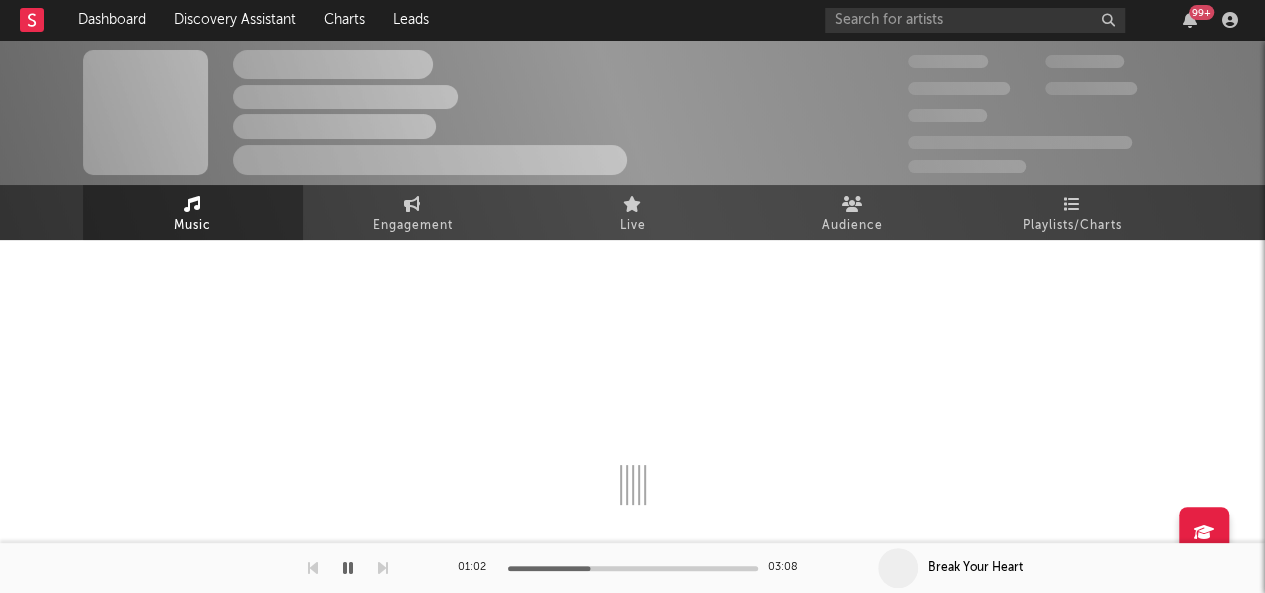 select on "1w" 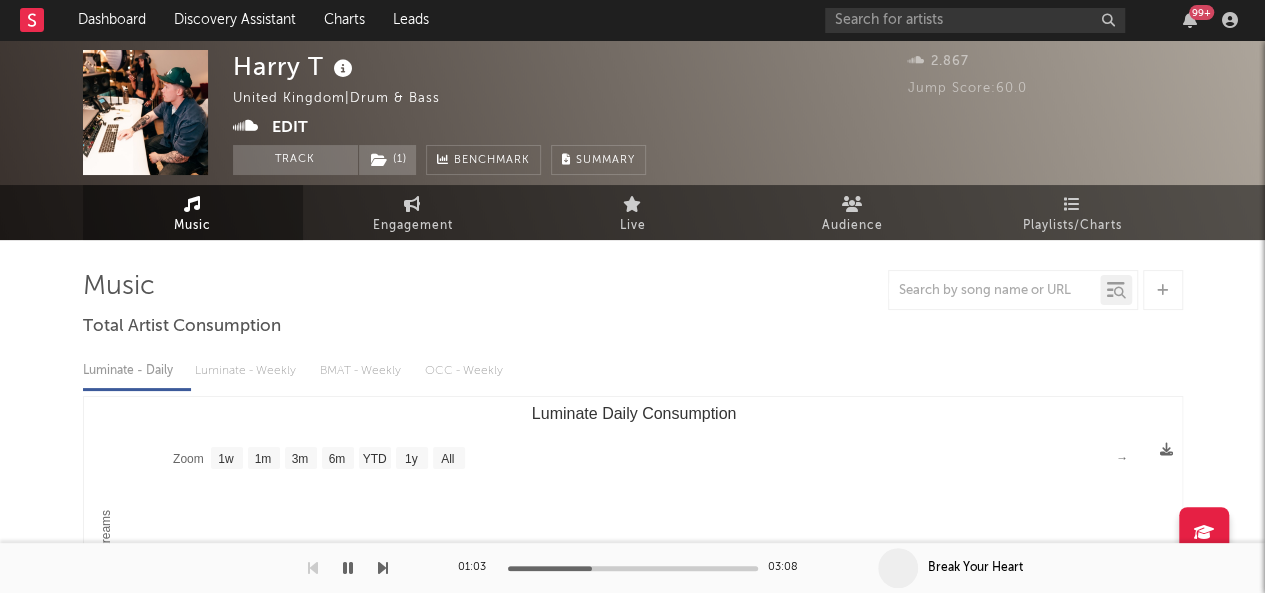 click at bounding box center [348, 568] 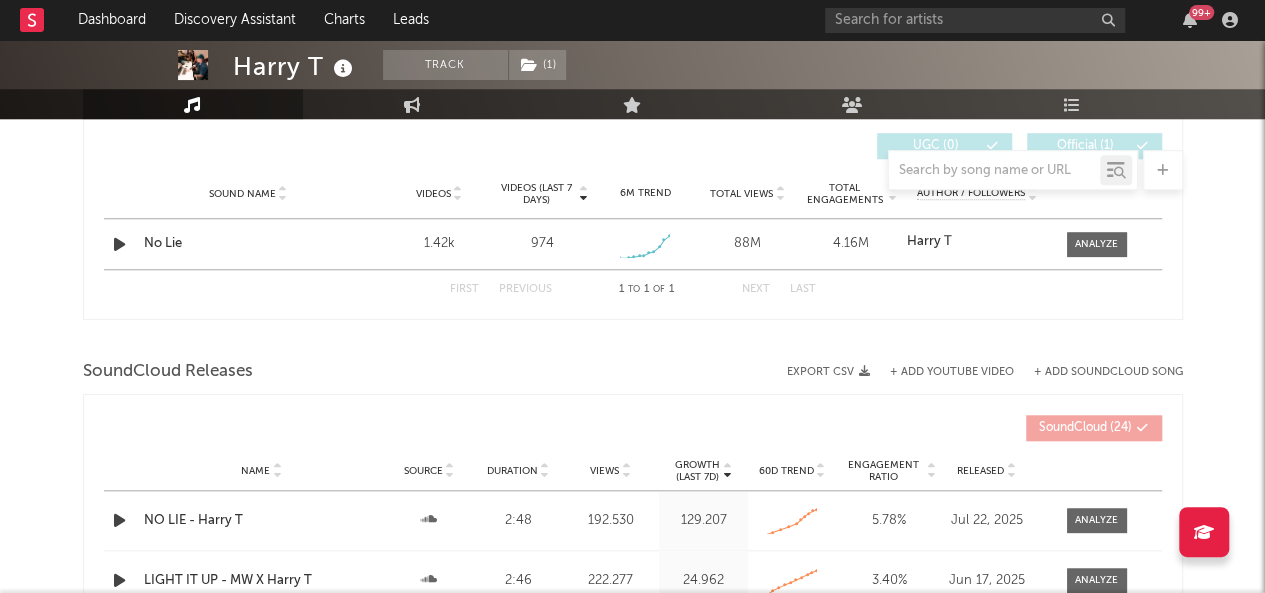 scroll, scrollTop: 745, scrollLeft: 0, axis: vertical 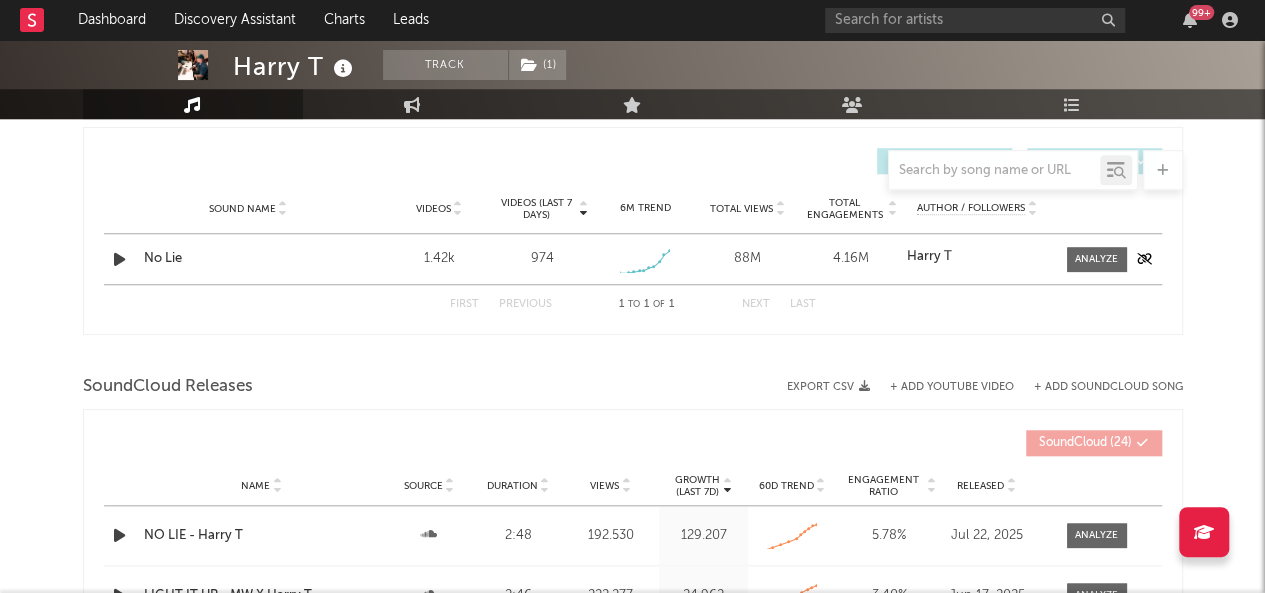 click at bounding box center [119, 259] 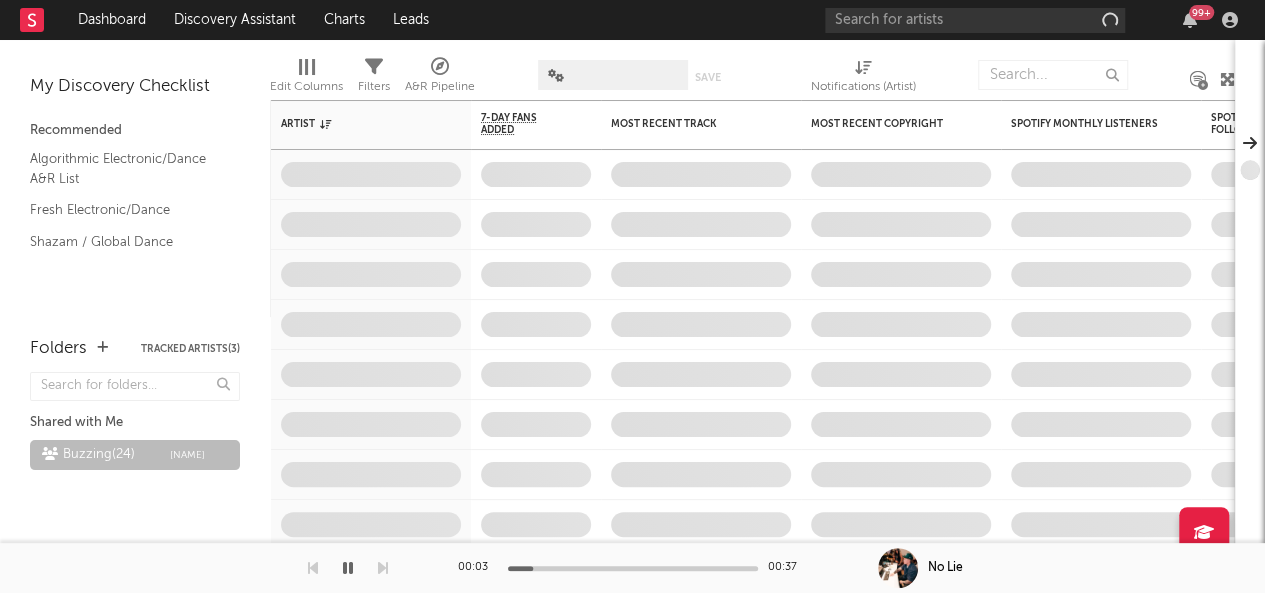 scroll, scrollTop: 0, scrollLeft: 0, axis: both 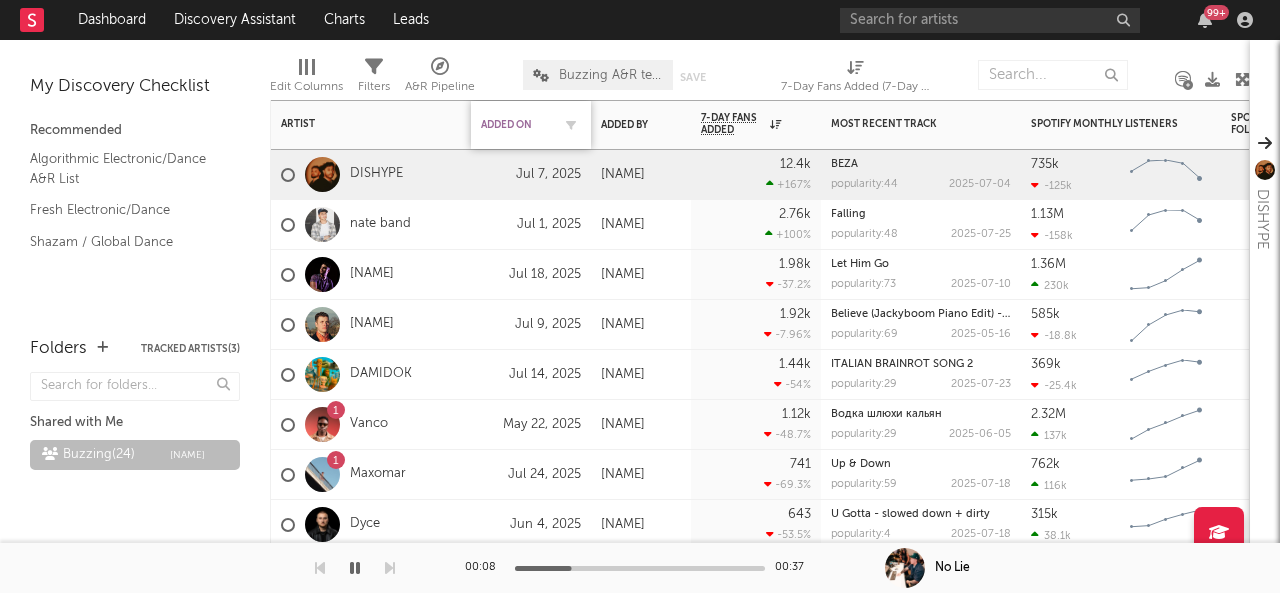 click on "Added On" at bounding box center [516, 125] 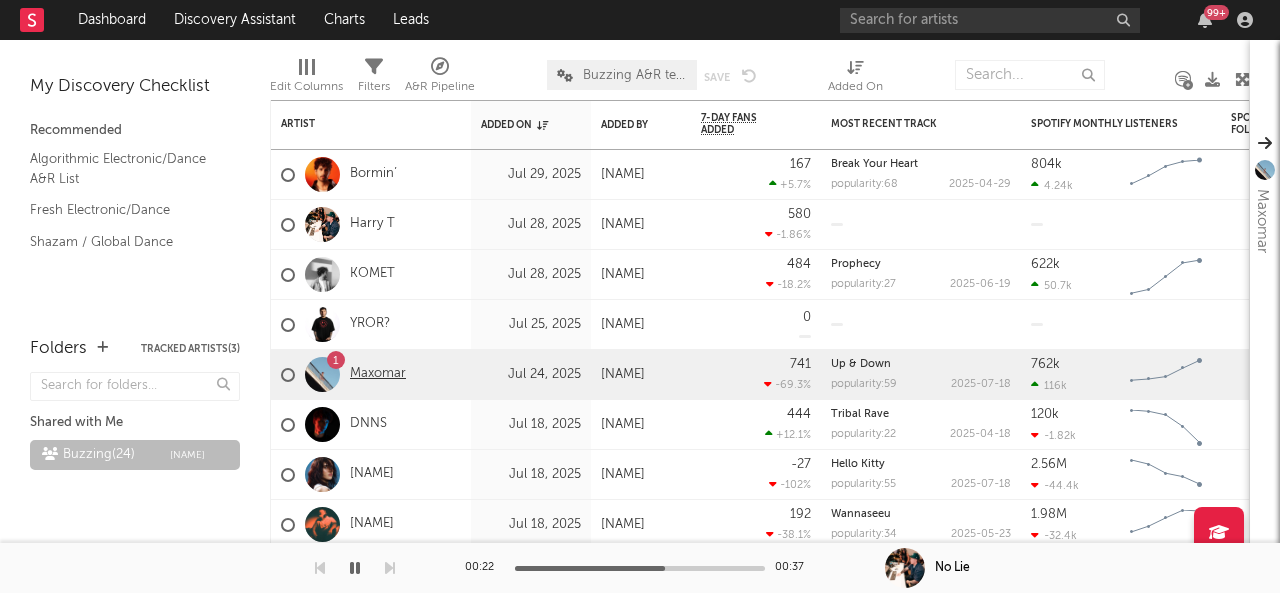 click on "Maxomar" at bounding box center (378, 374) 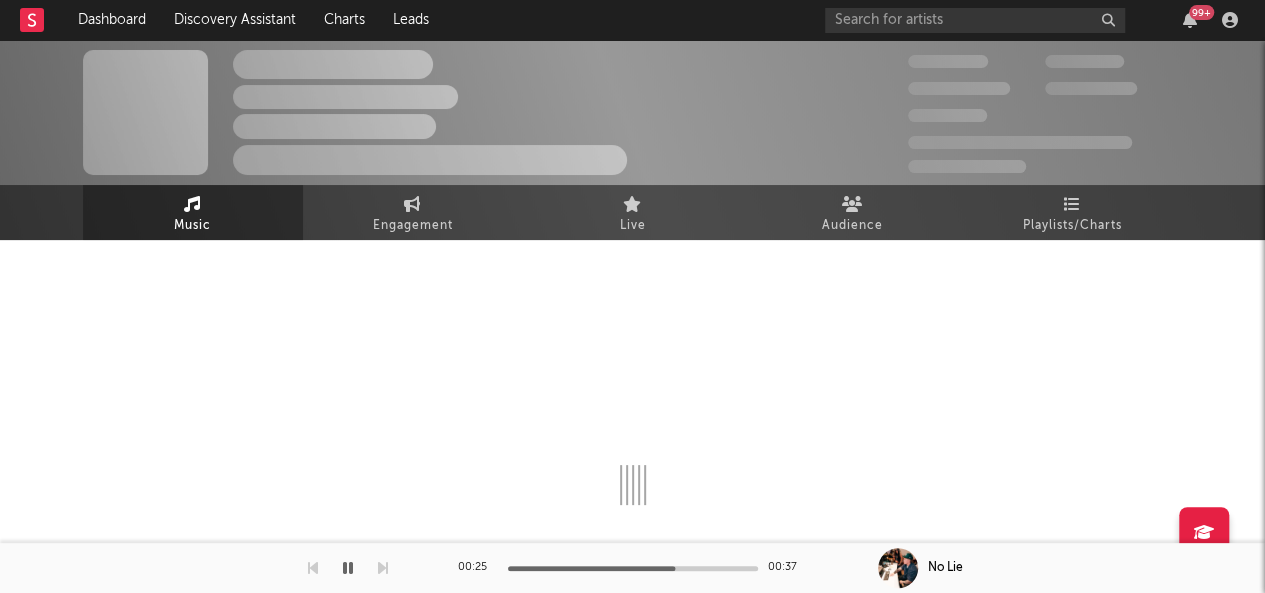select on "6m" 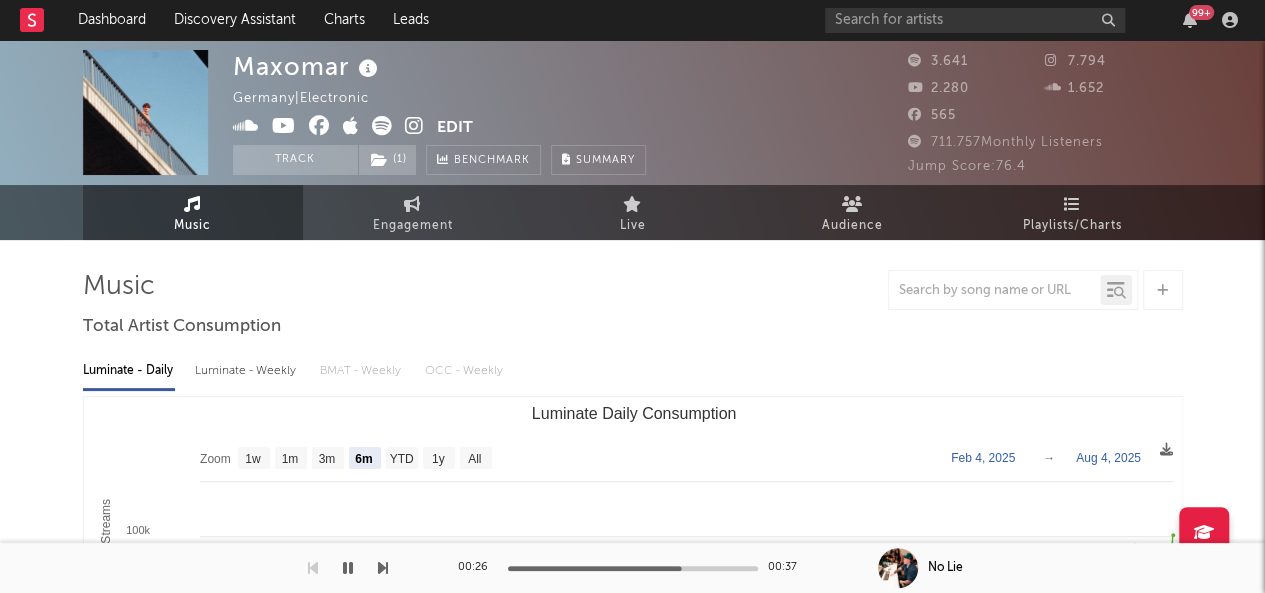 click at bounding box center (348, 568) 